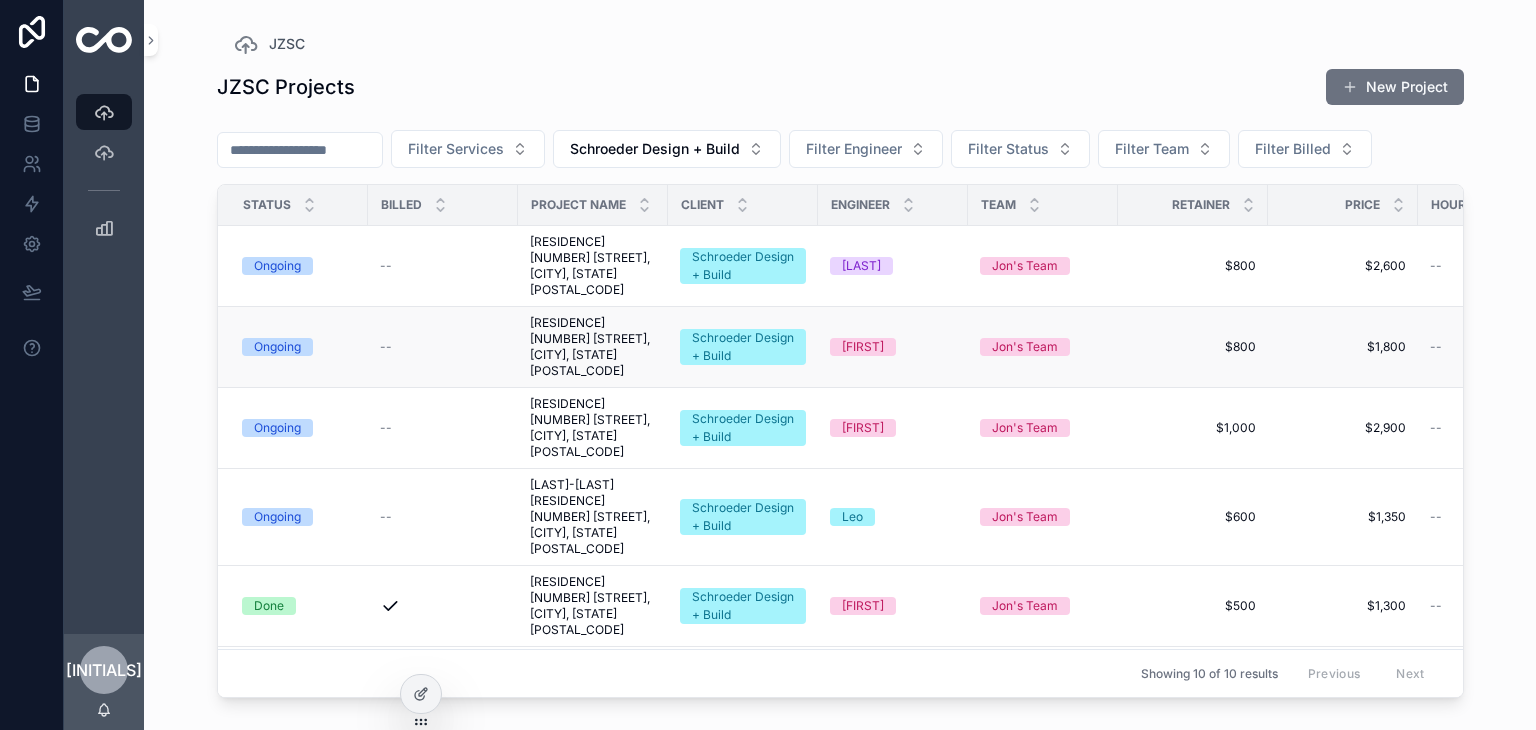 scroll, scrollTop: 0, scrollLeft: 0, axis: both 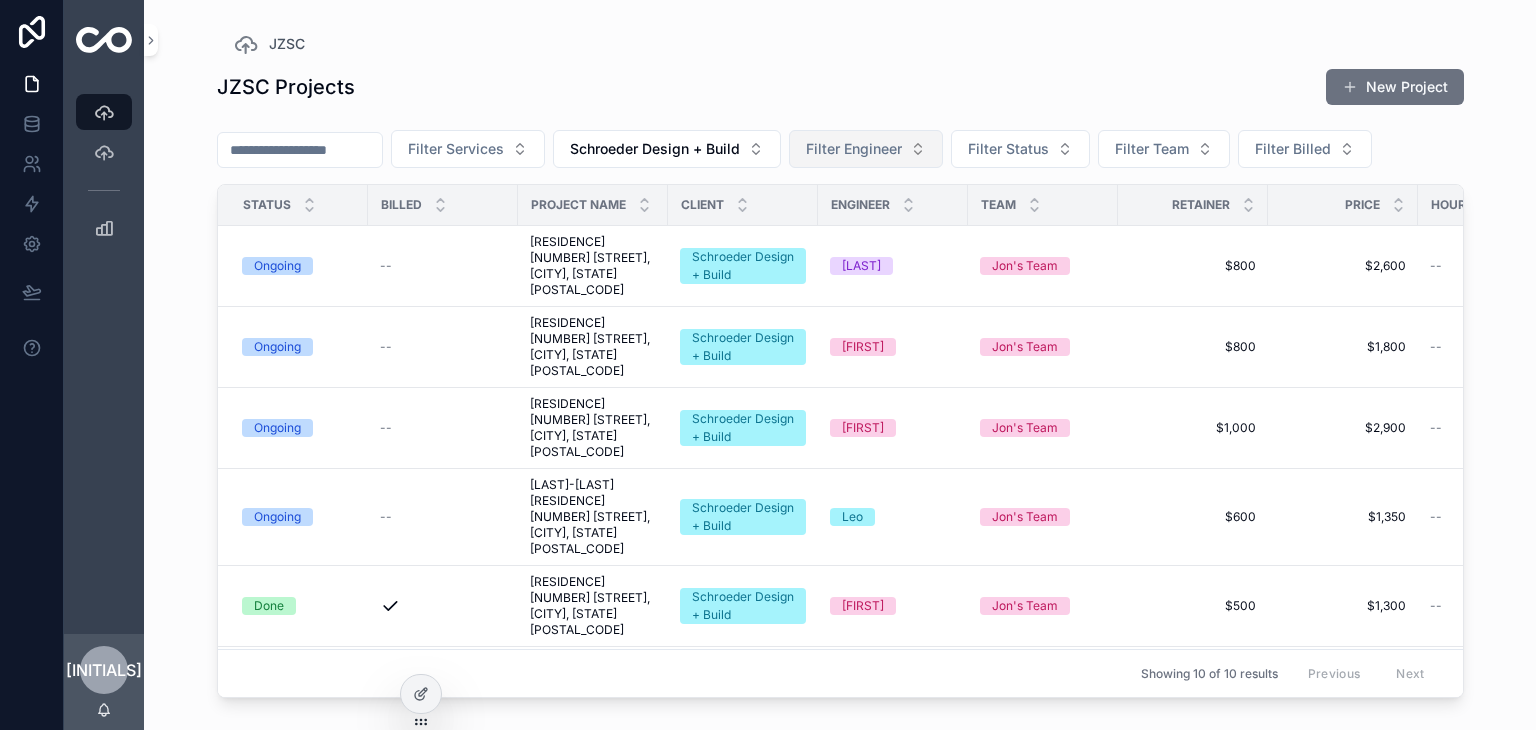 click on "Filter Engineer" at bounding box center (866, 149) 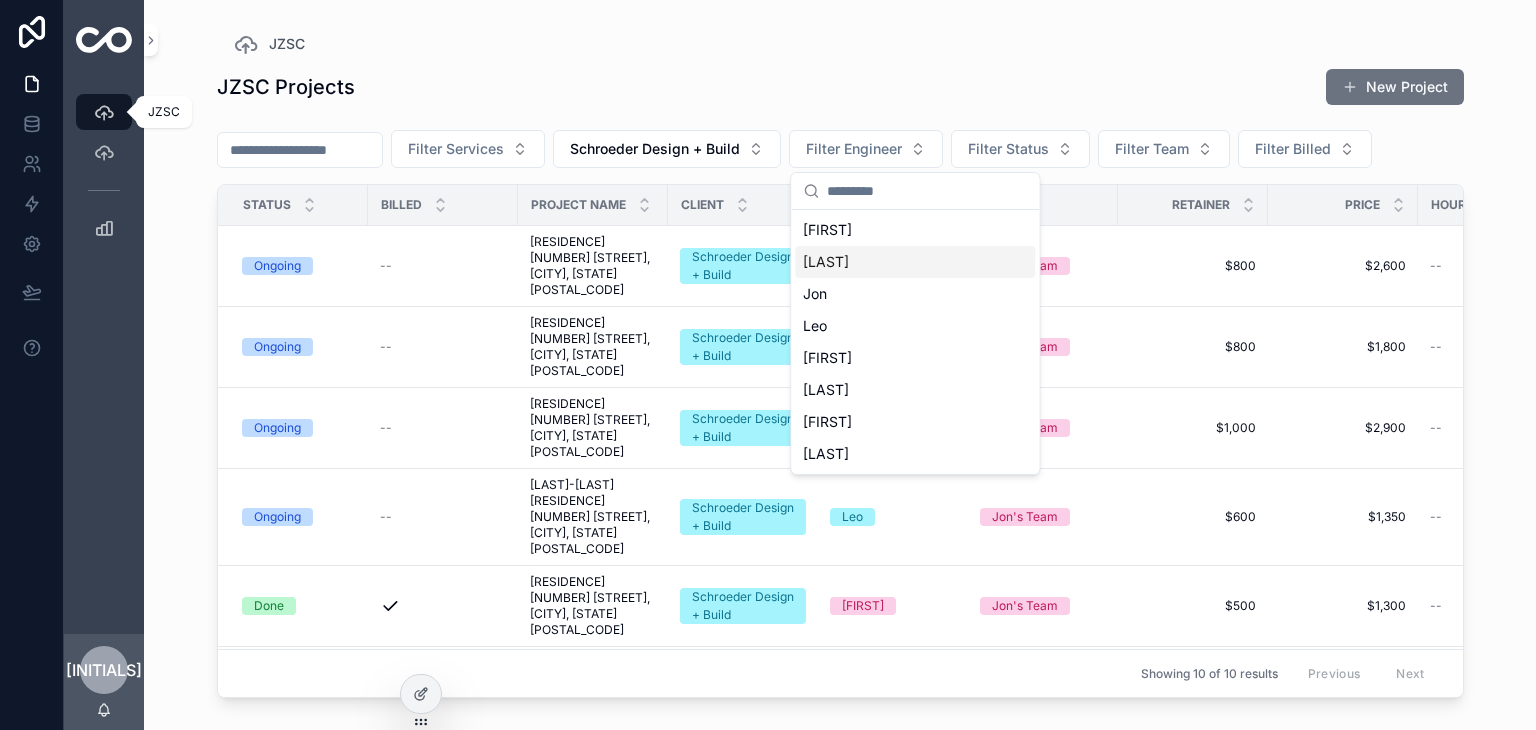 click at bounding box center (104, 112) 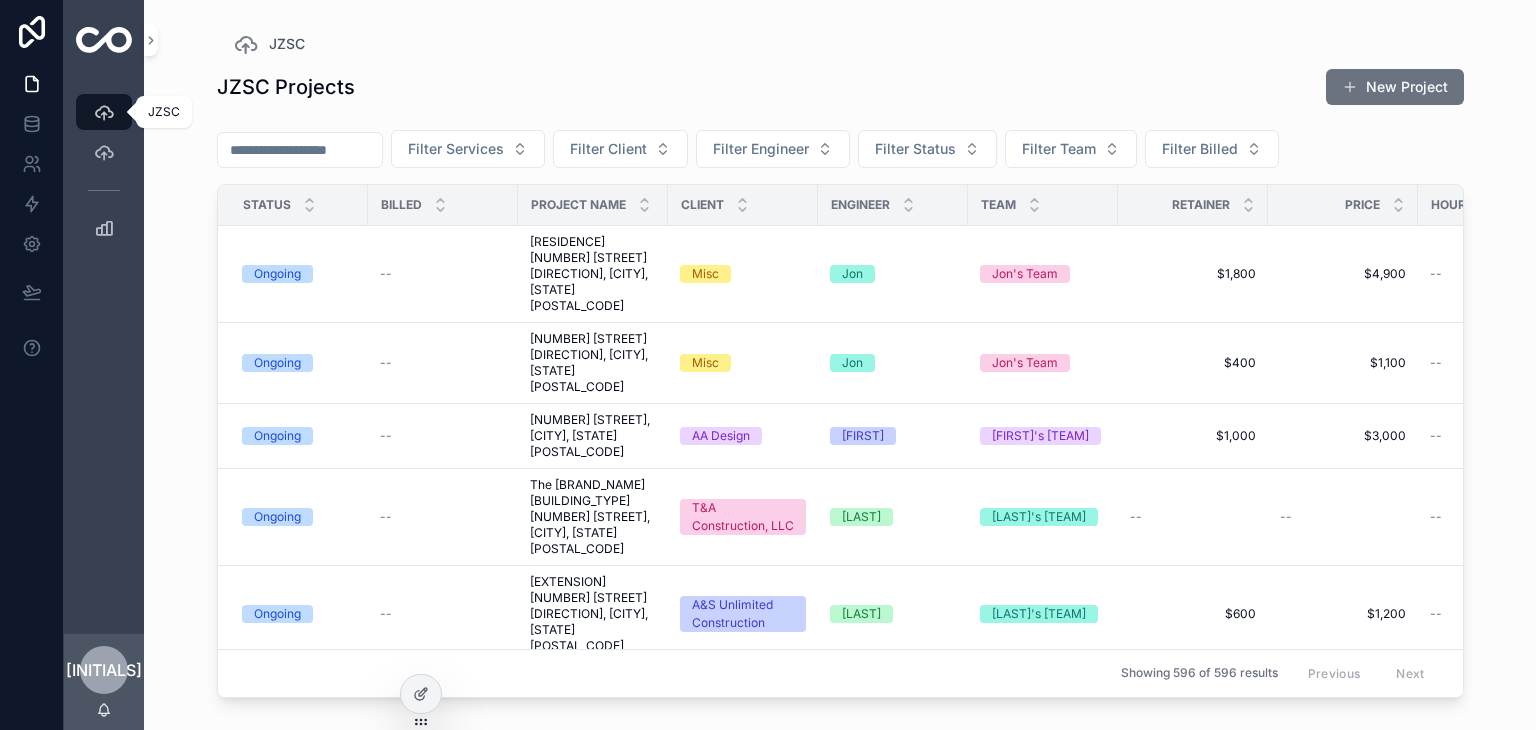 click at bounding box center (104, 112) 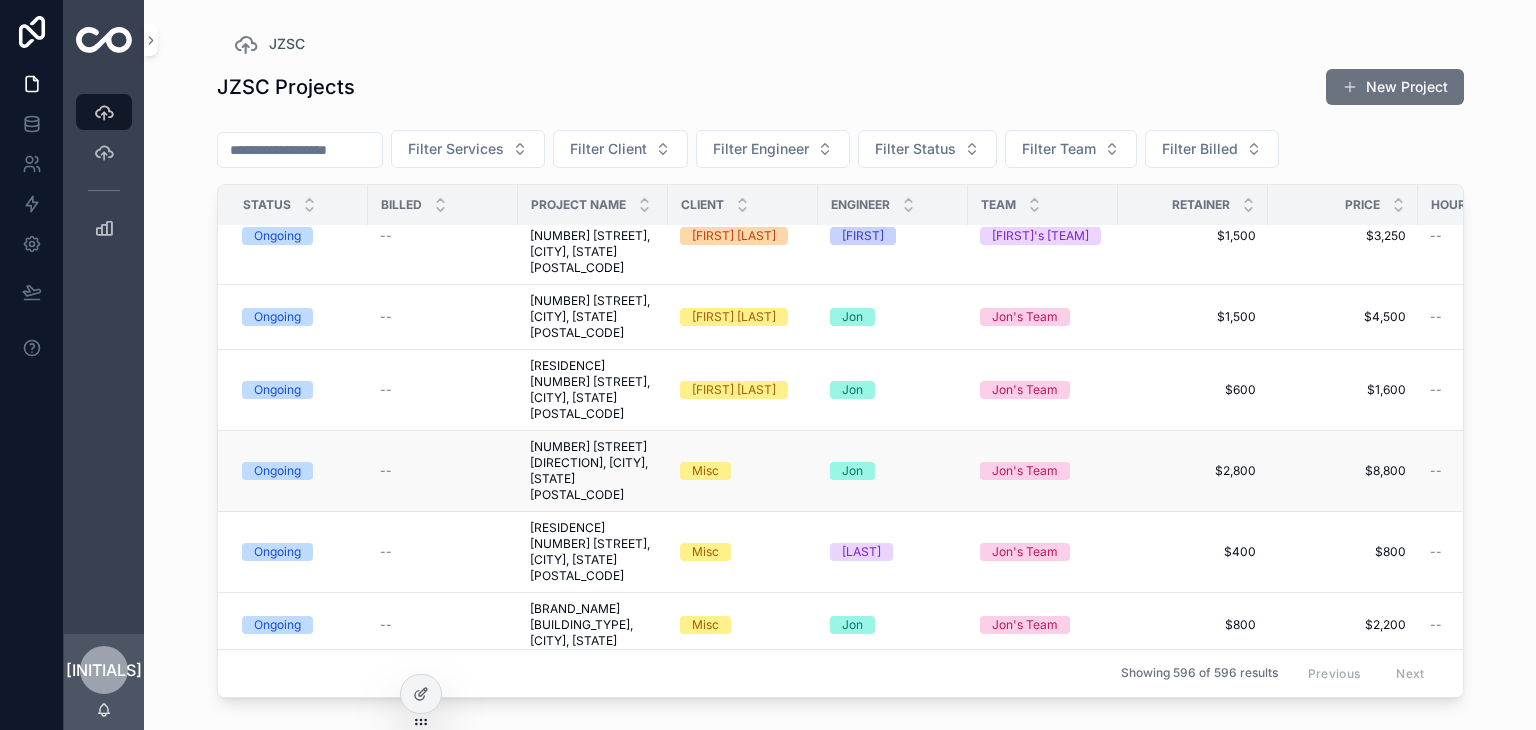 scroll, scrollTop: 800, scrollLeft: 0, axis: vertical 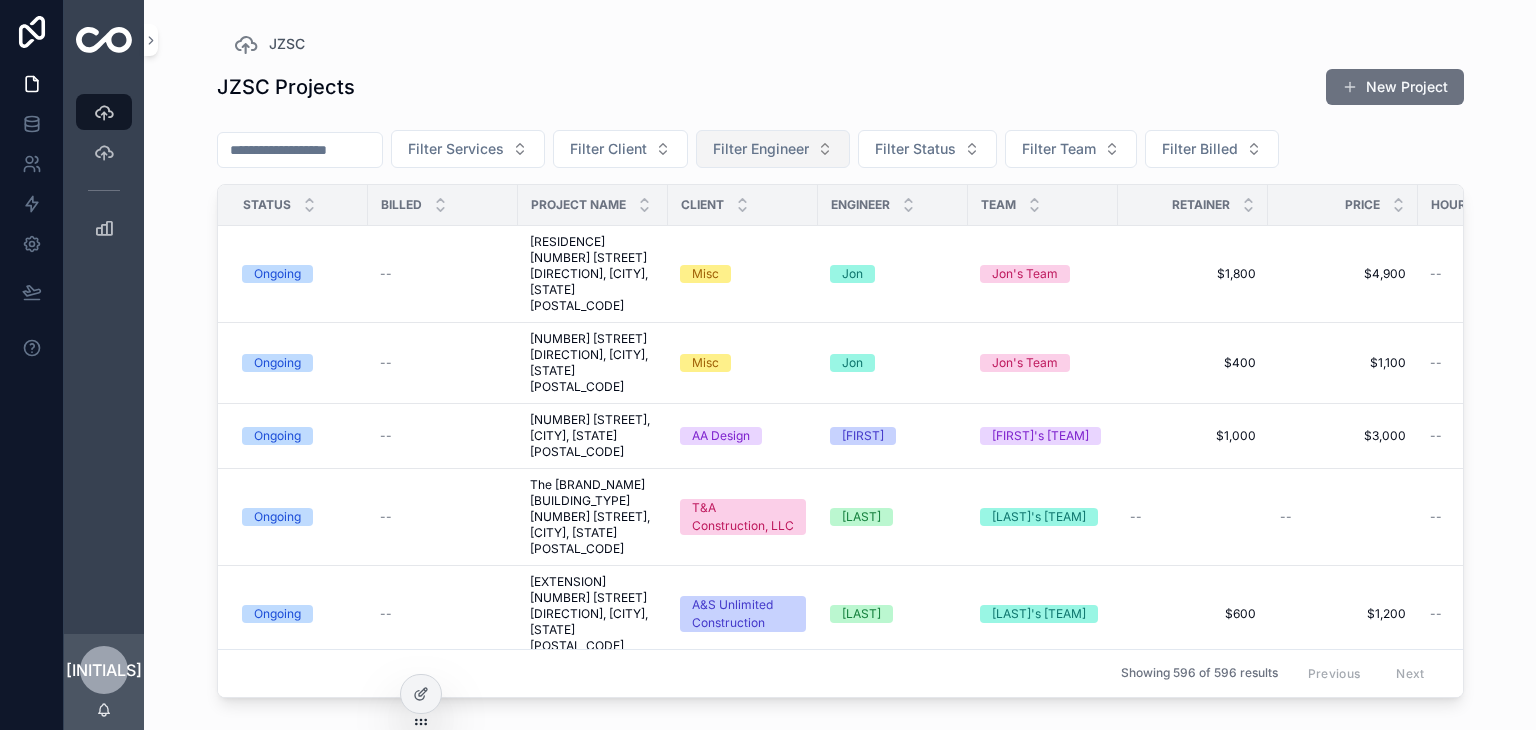click on "Filter Engineer" at bounding box center (773, 149) 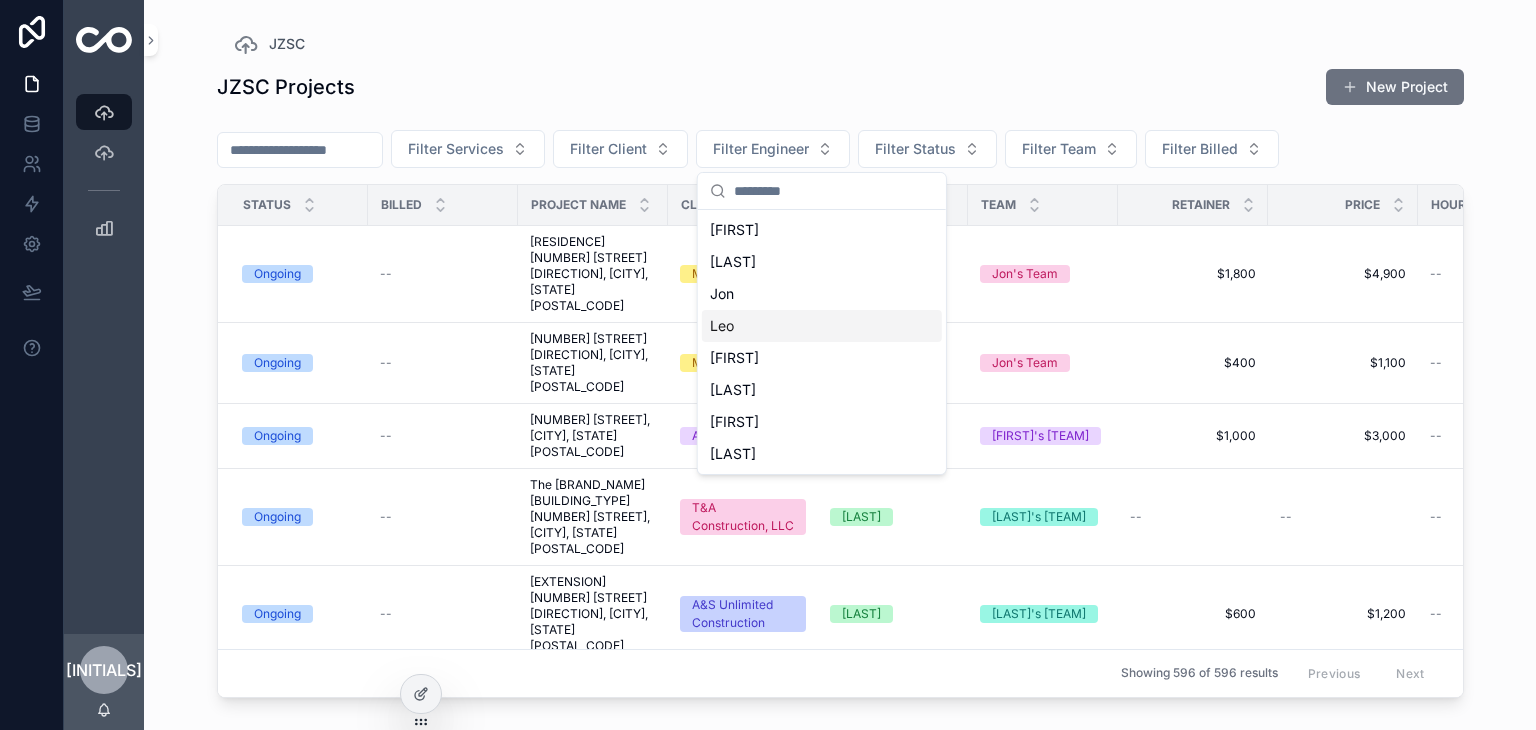 click on "Leo" at bounding box center [822, 326] 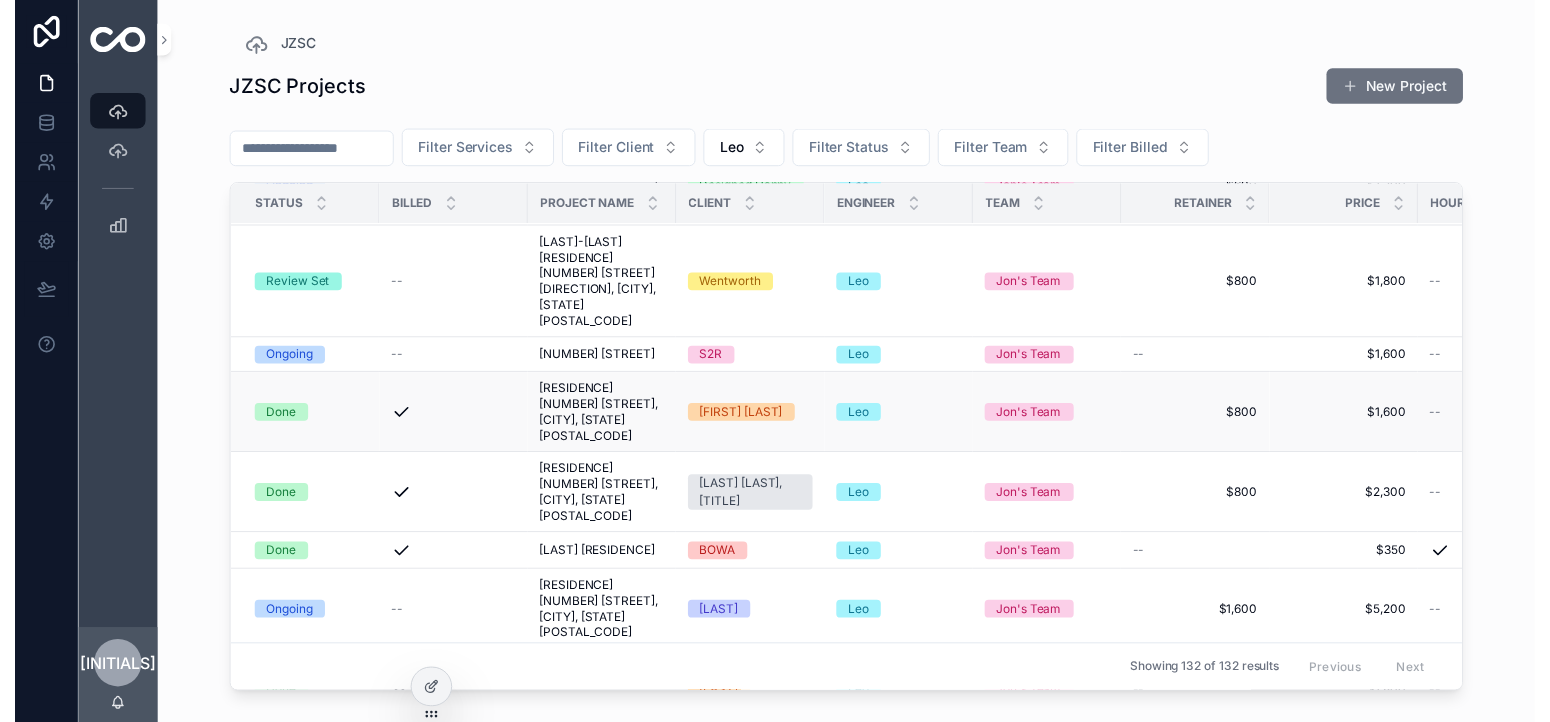scroll, scrollTop: 700, scrollLeft: 0, axis: vertical 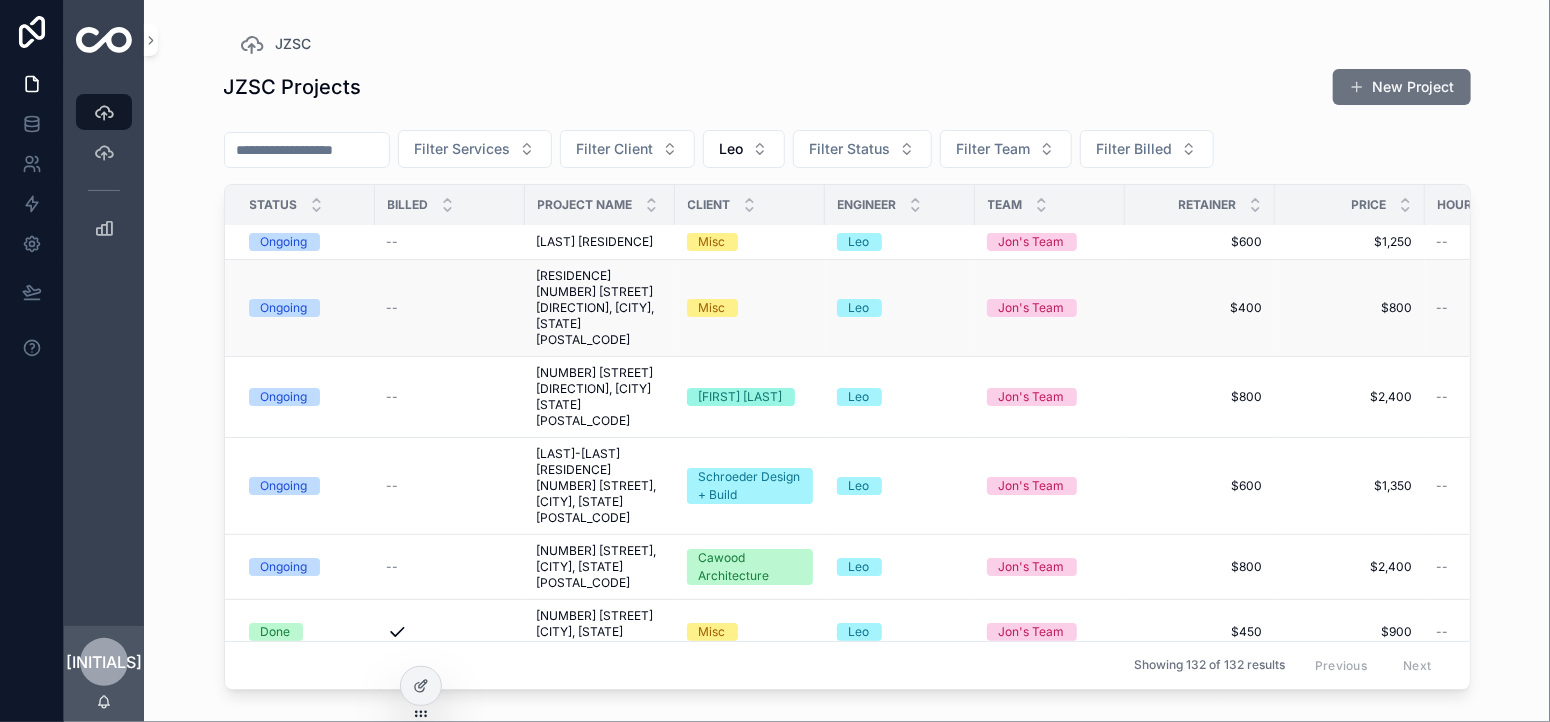 click on "Ongoing" at bounding box center (284, 308) 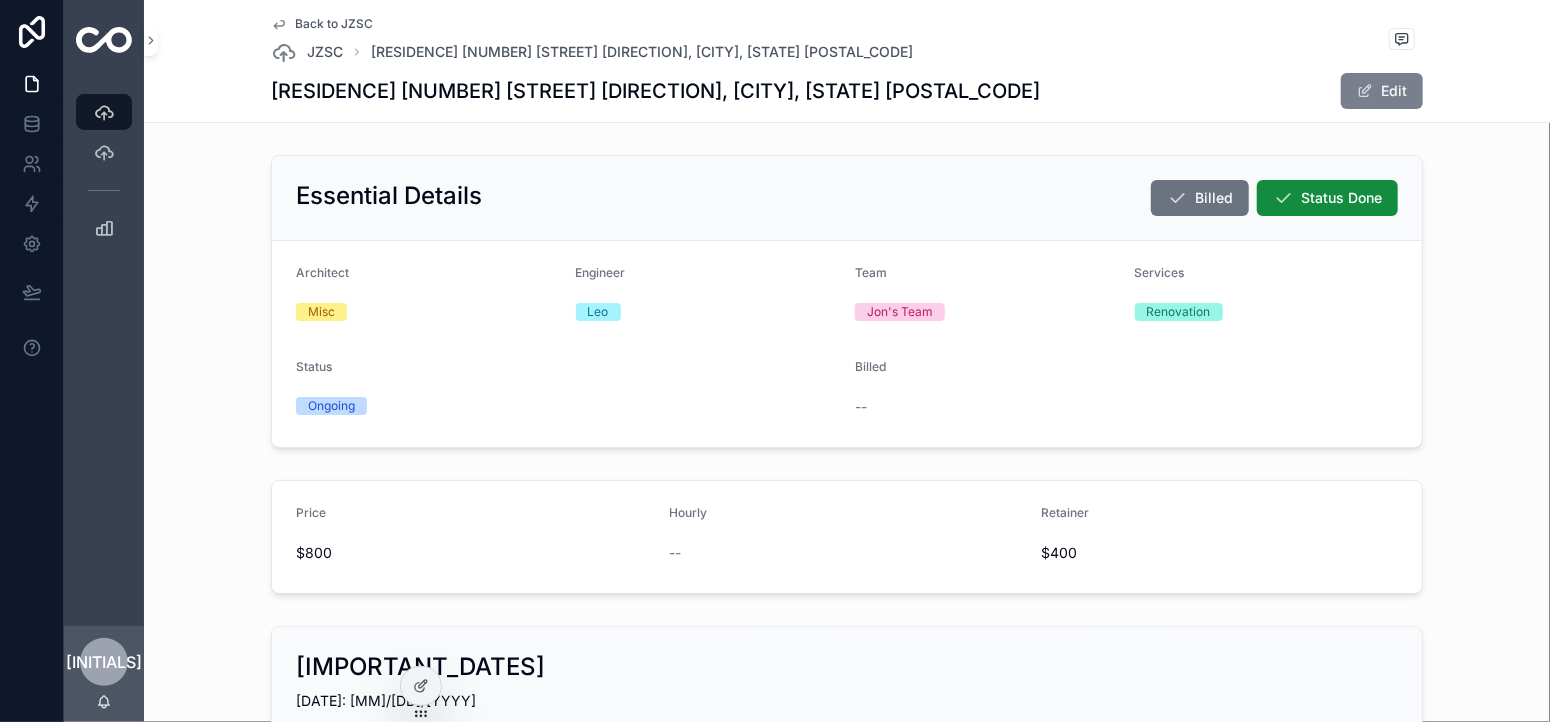 click on "Edit" at bounding box center (1382, 91) 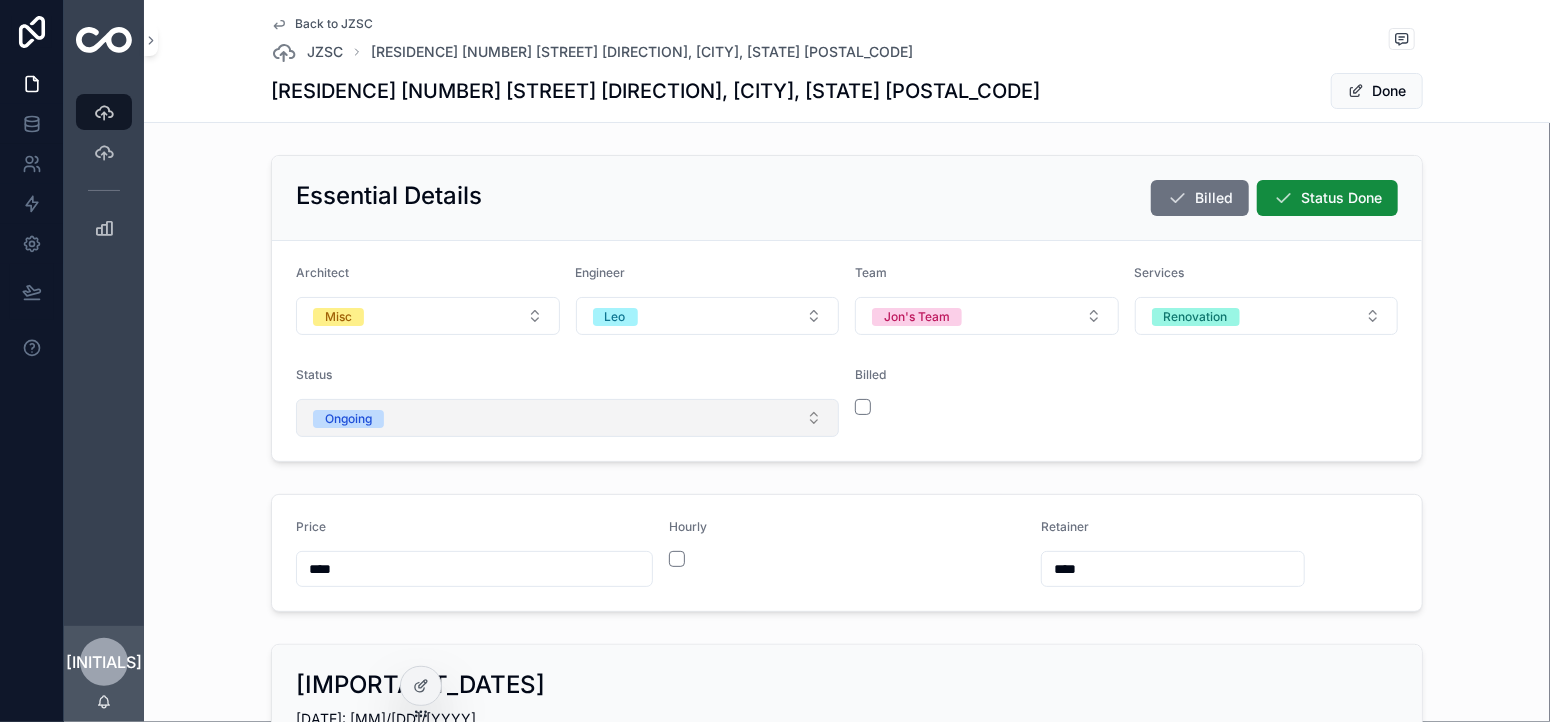 click on "Ongoing" at bounding box center (567, 418) 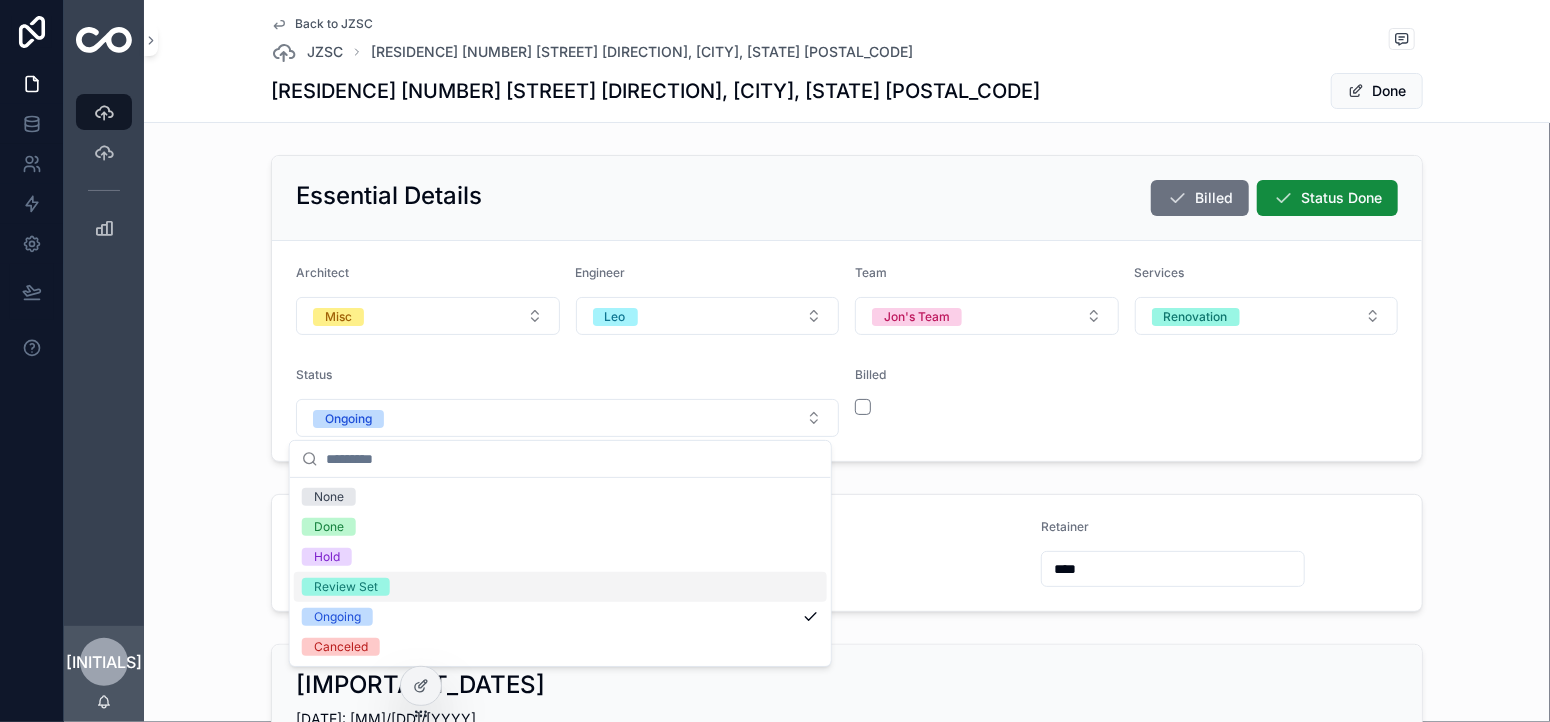 click on "Review Set" at bounding box center (346, 587) 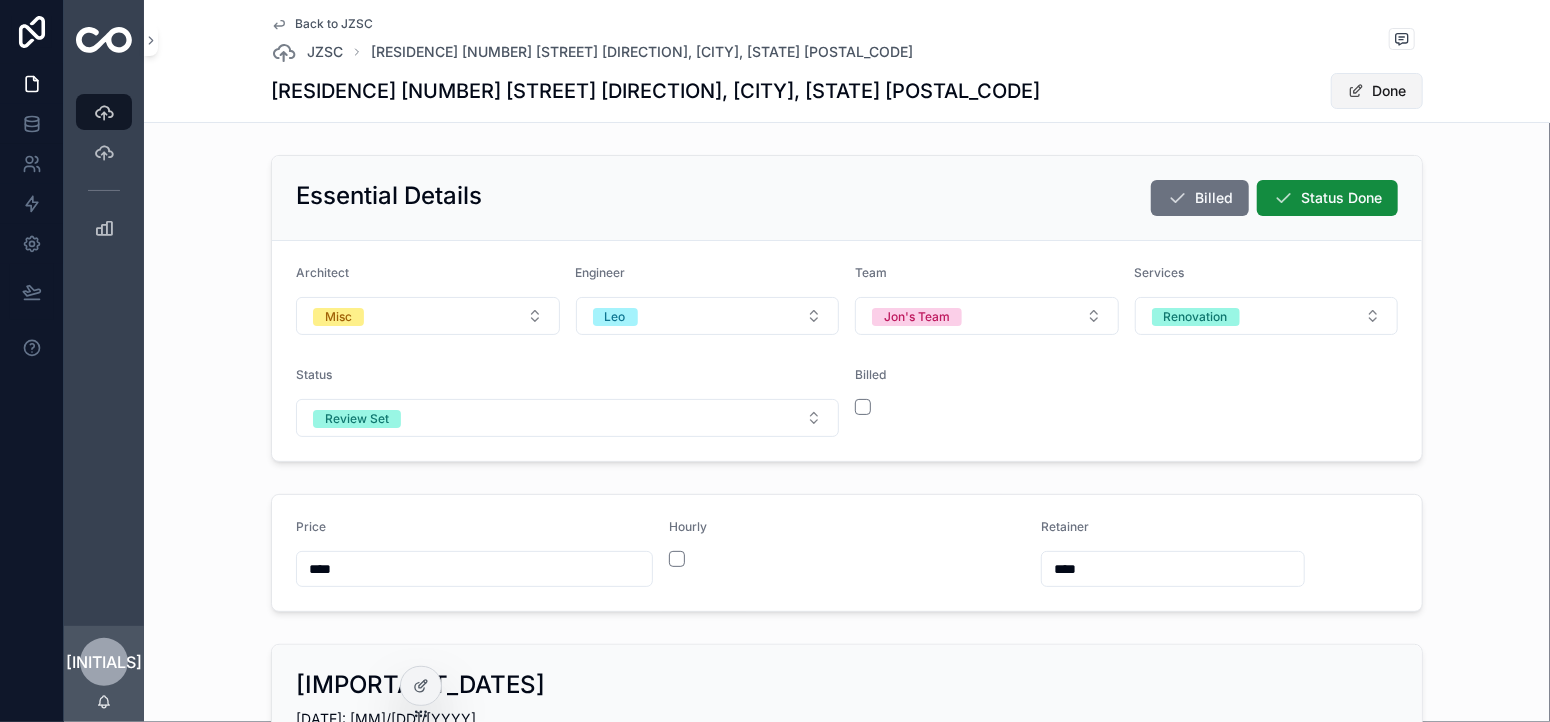 click on "Done" at bounding box center [1377, 91] 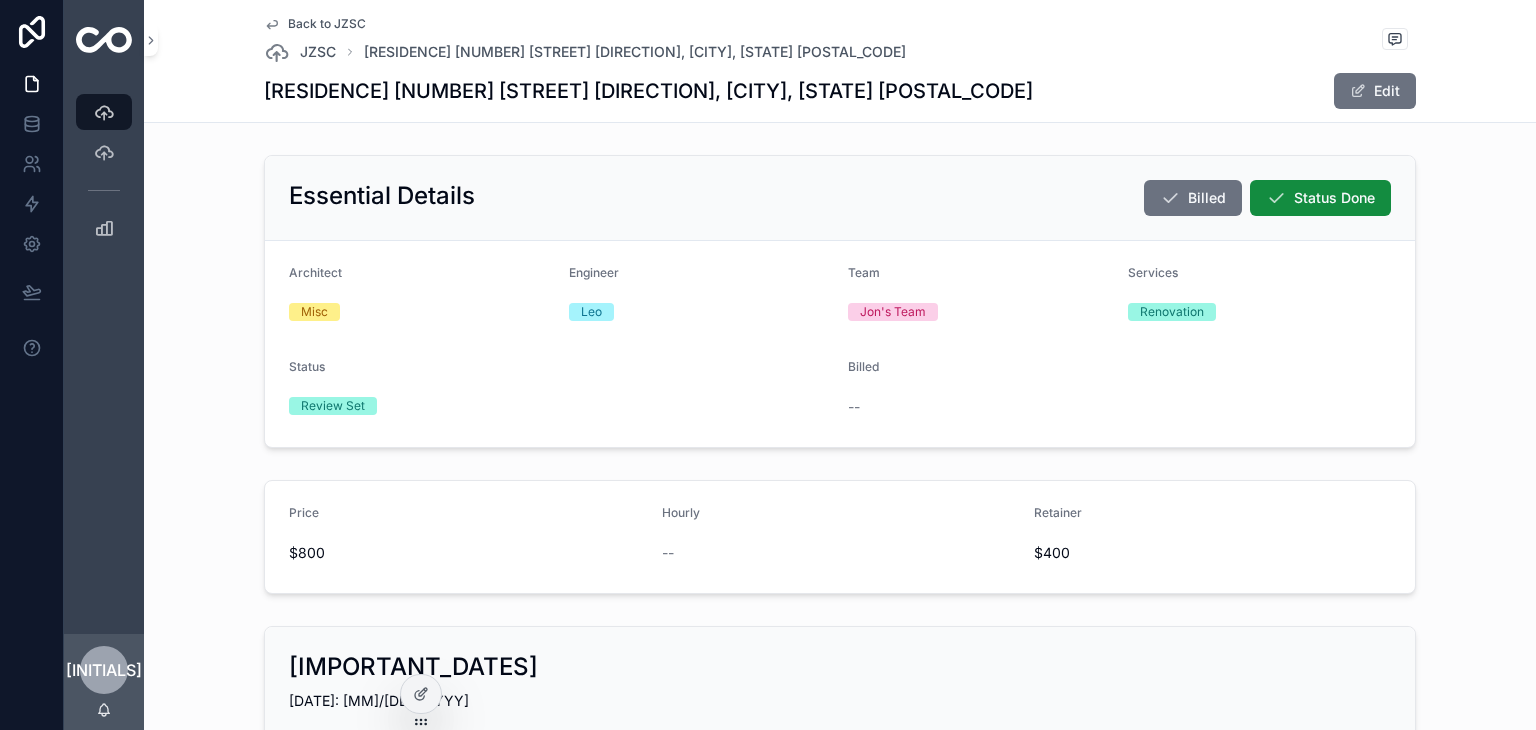 click at bounding box center (104, 40) 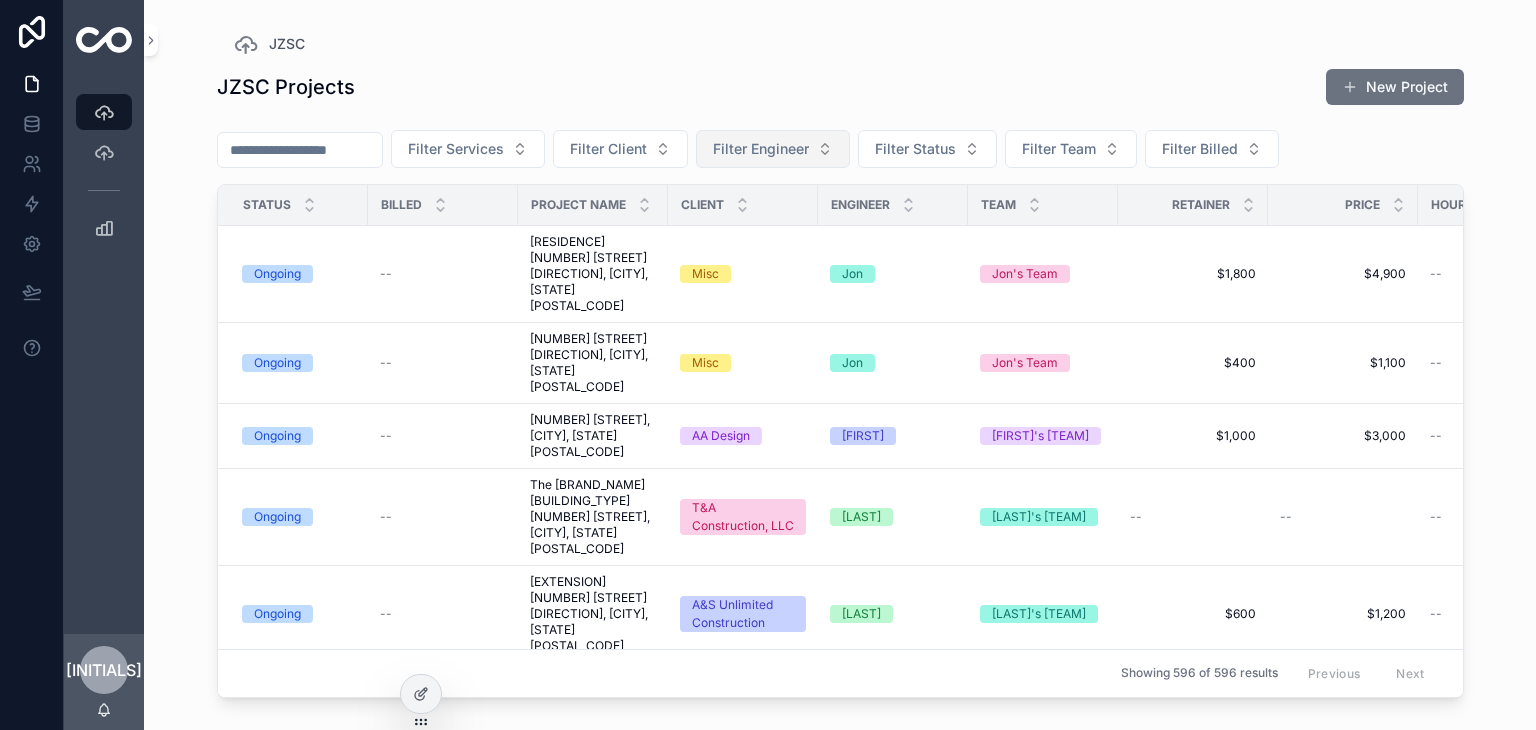 click on "Filter Engineer" at bounding box center (773, 149) 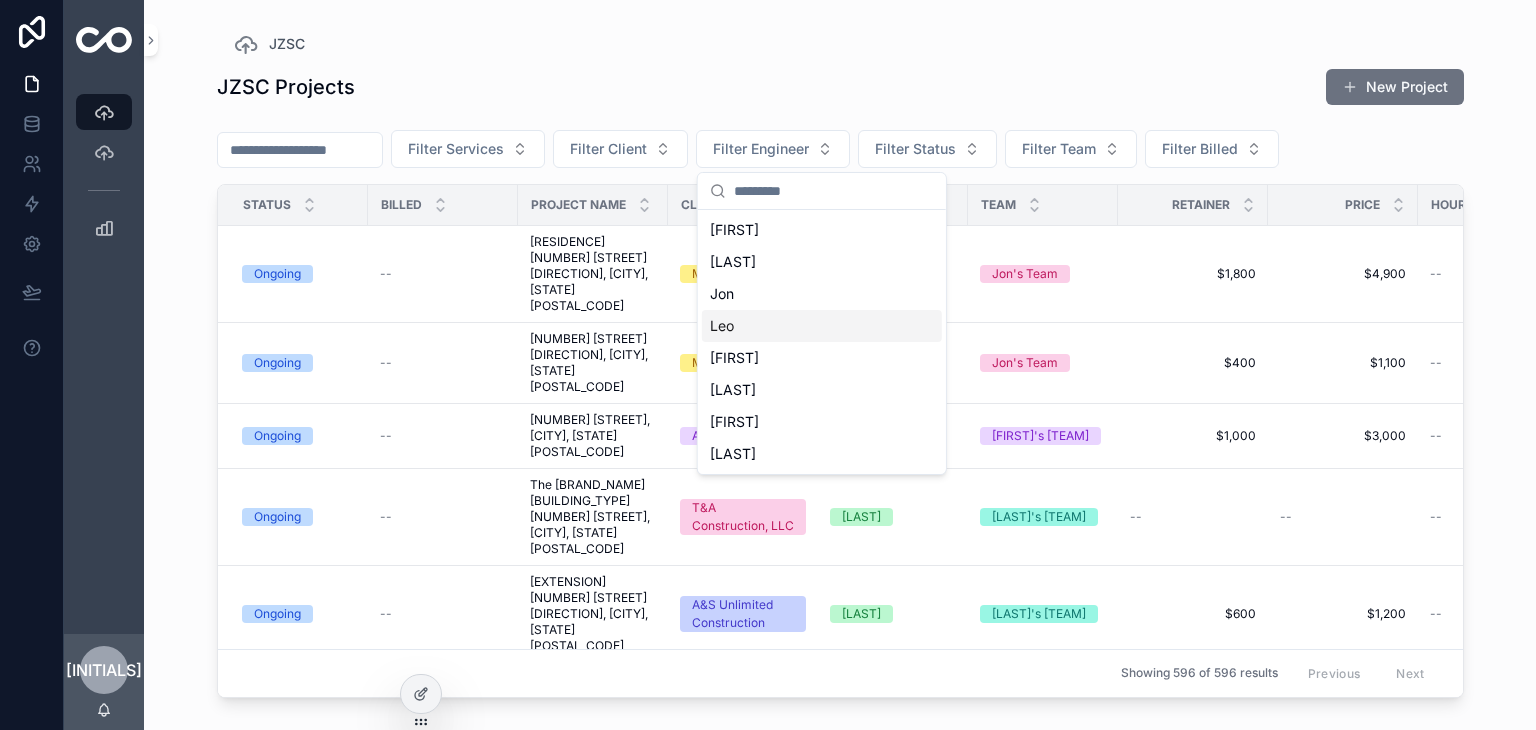 click on "Leo" at bounding box center [822, 326] 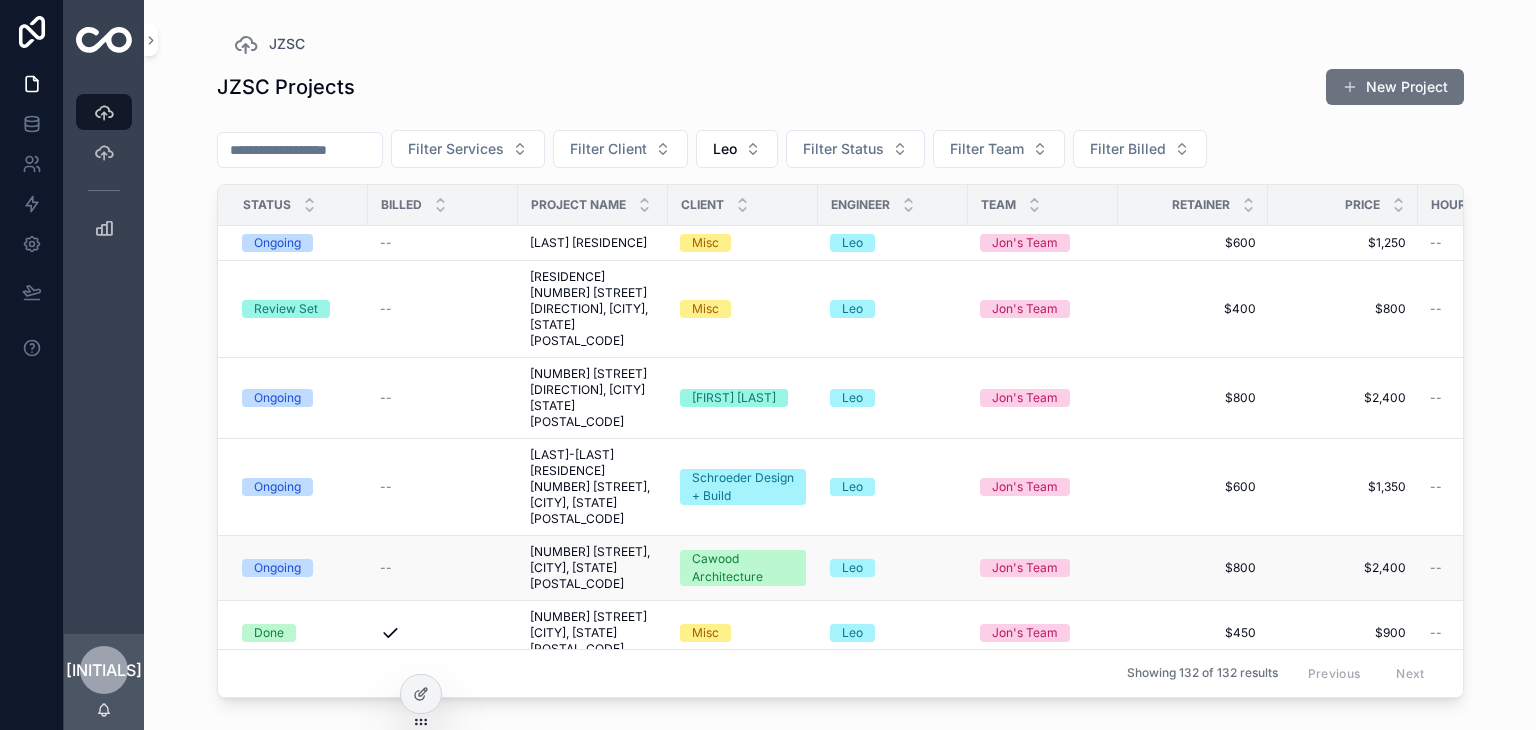 click on "Ongoing" at bounding box center (277, 568) 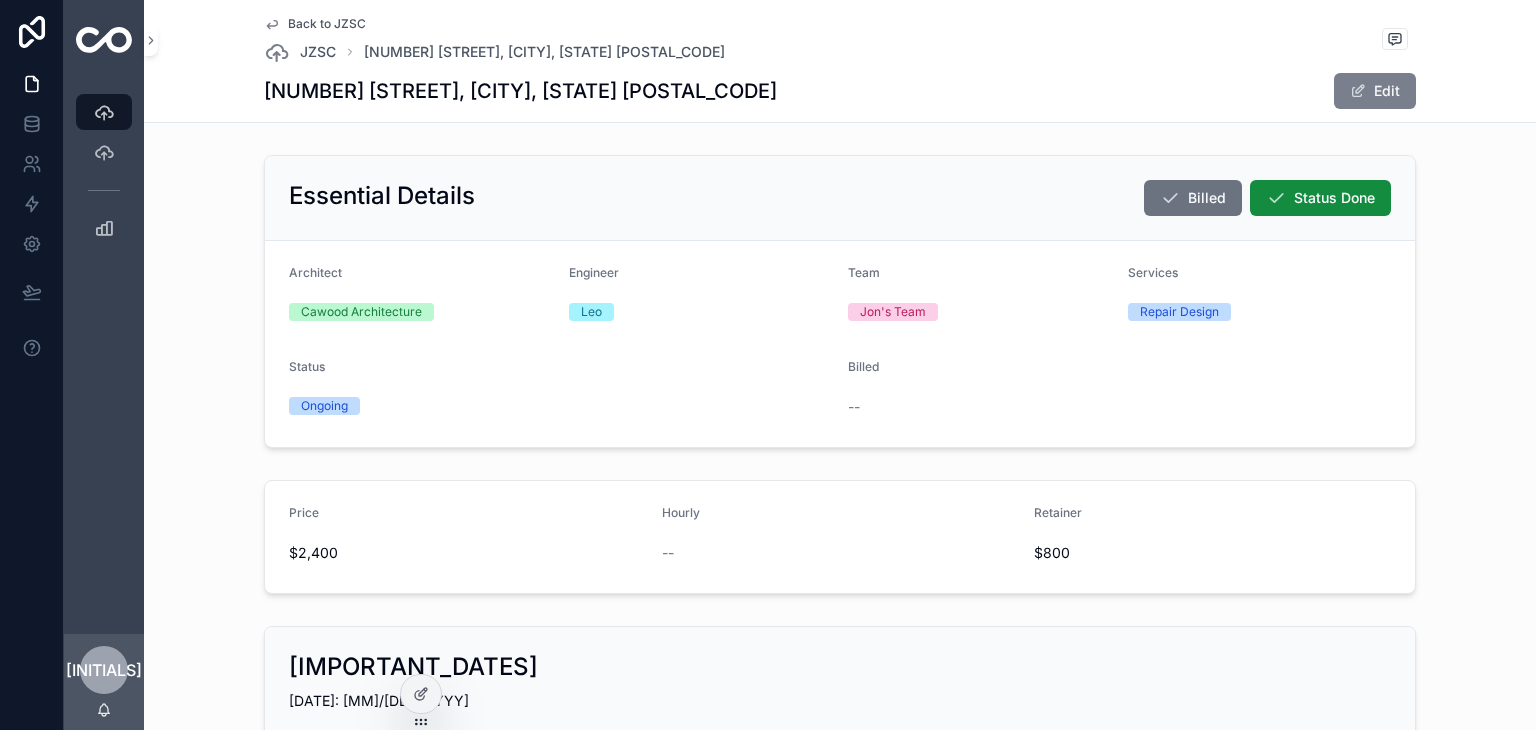 click on "Edit" at bounding box center [1375, 91] 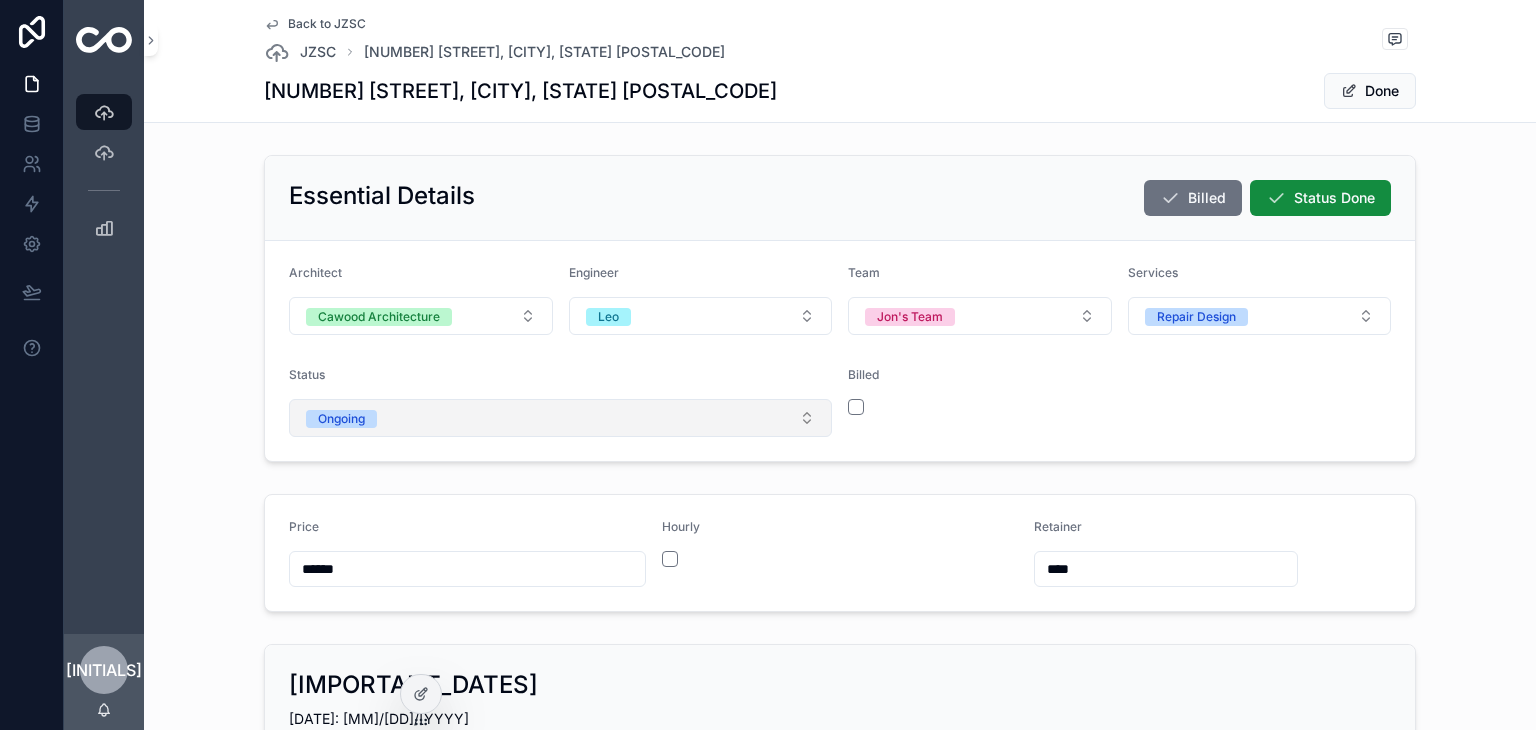 click on "Ongoing" at bounding box center [560, 418] 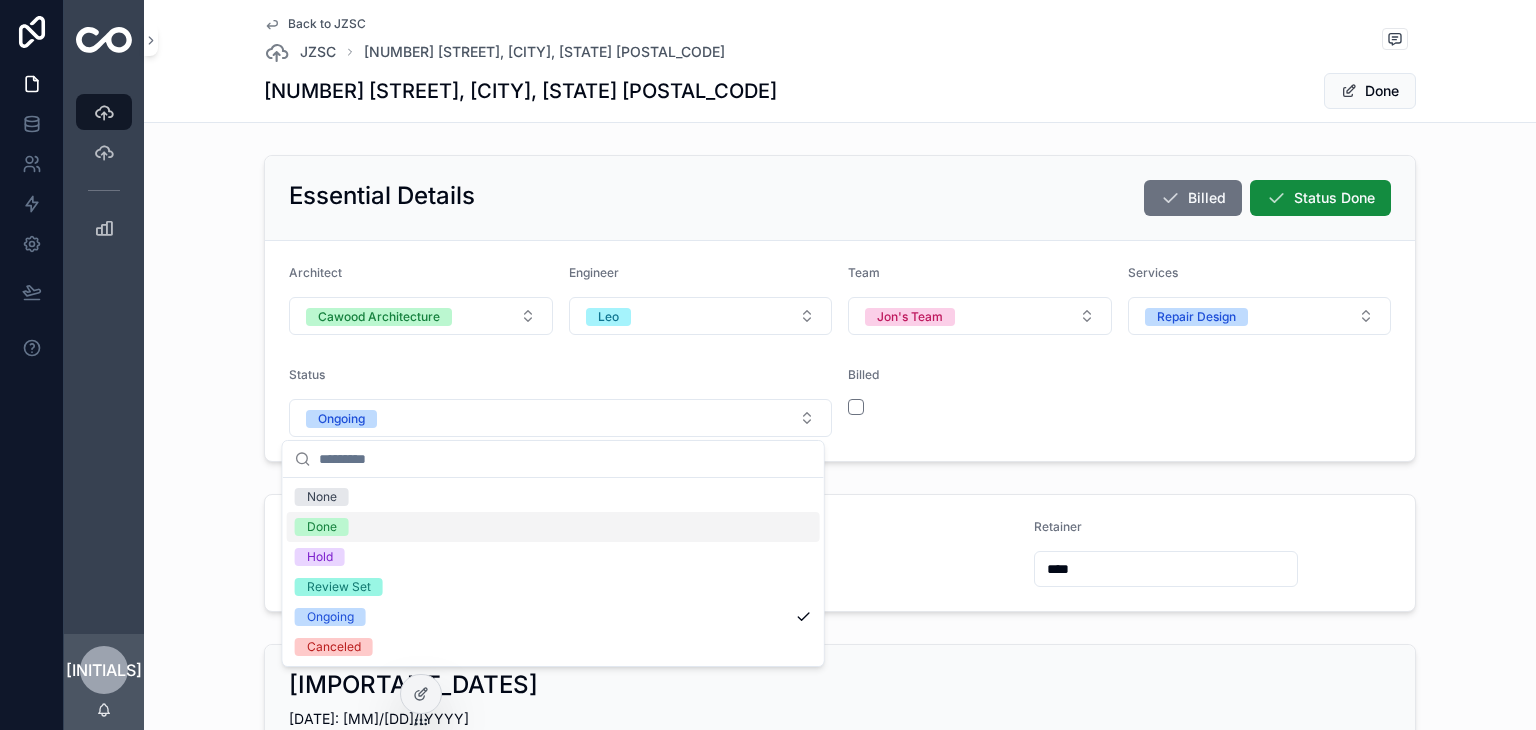 click on "Done" at bounding box center [322, 527] 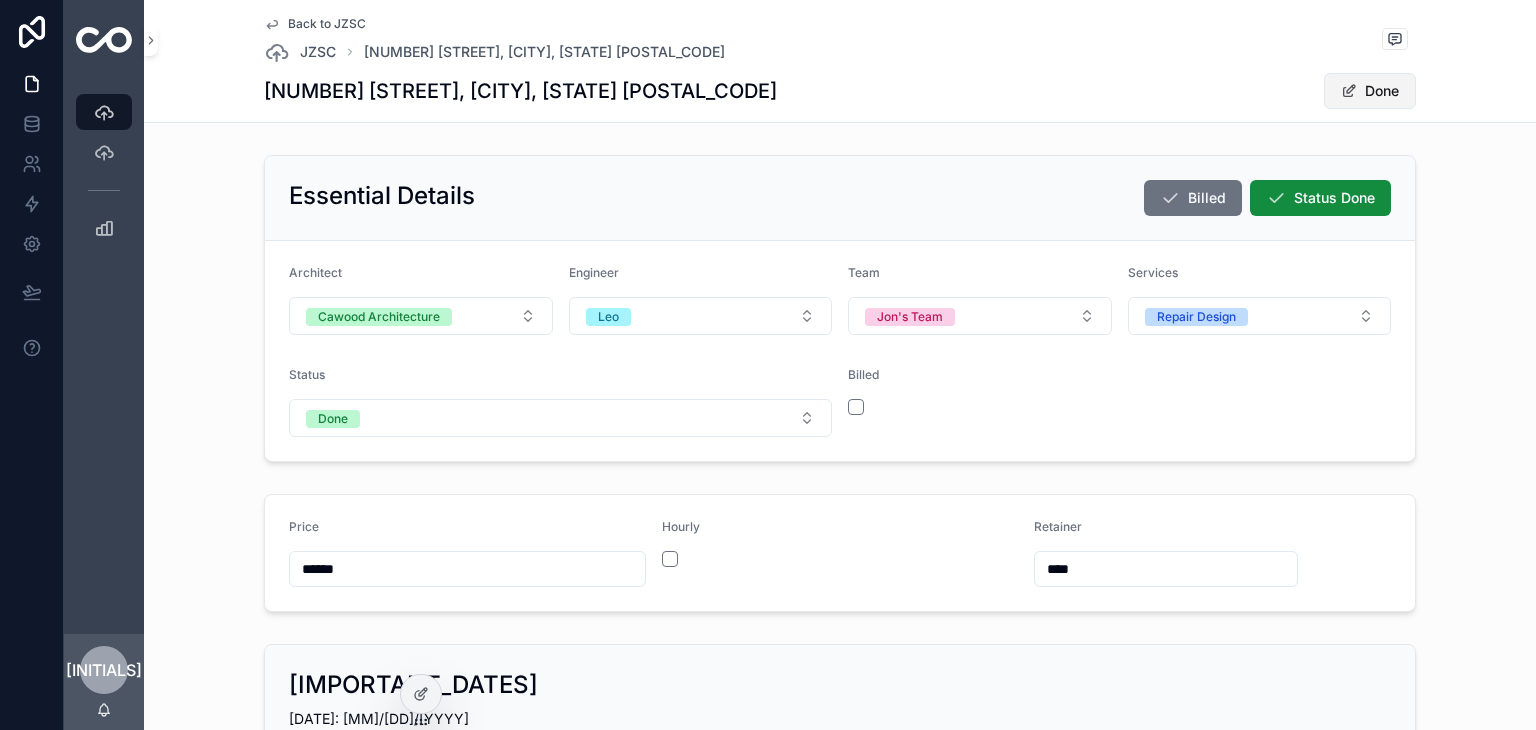 click on "Done" at bounding box center [1370, 91] 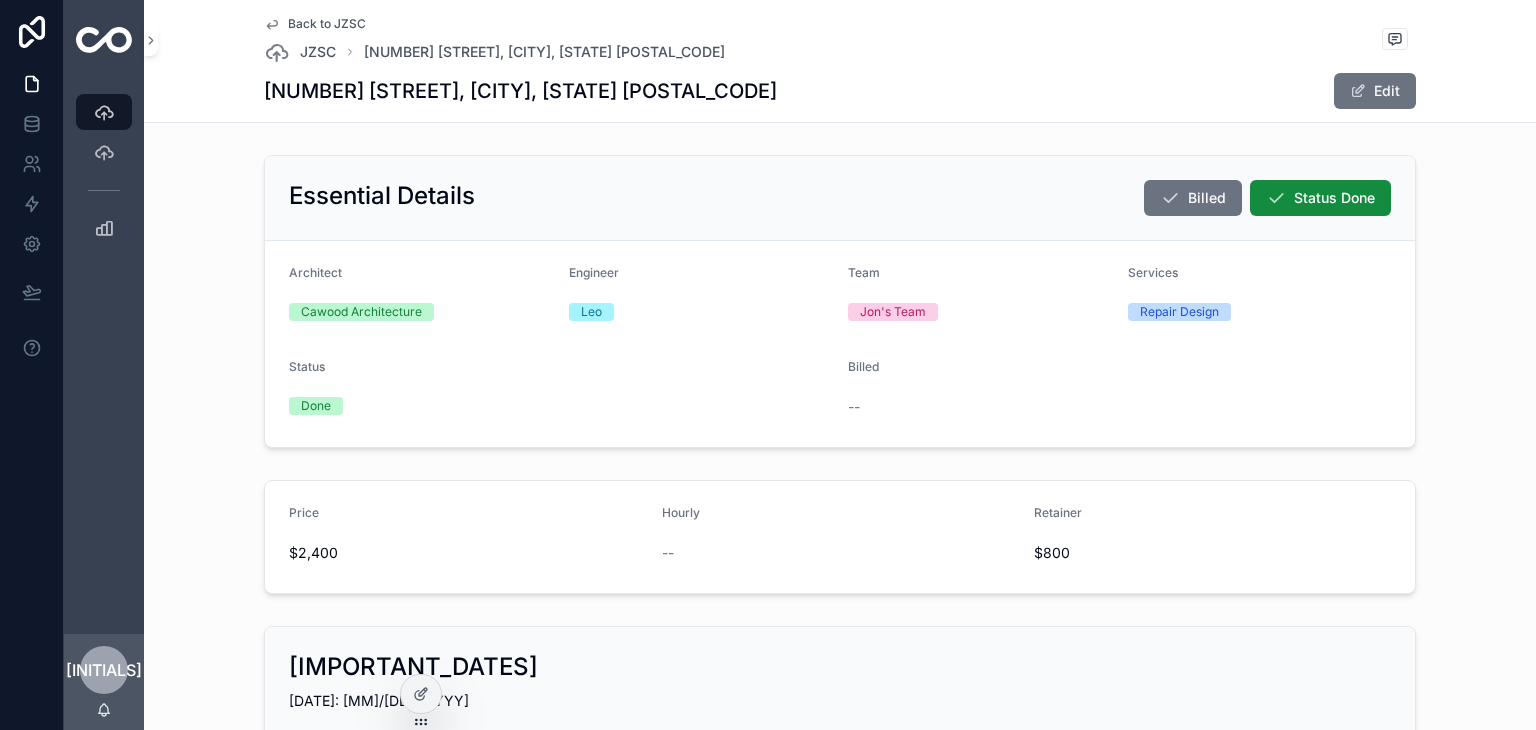 click at bounding box center (104, 40) 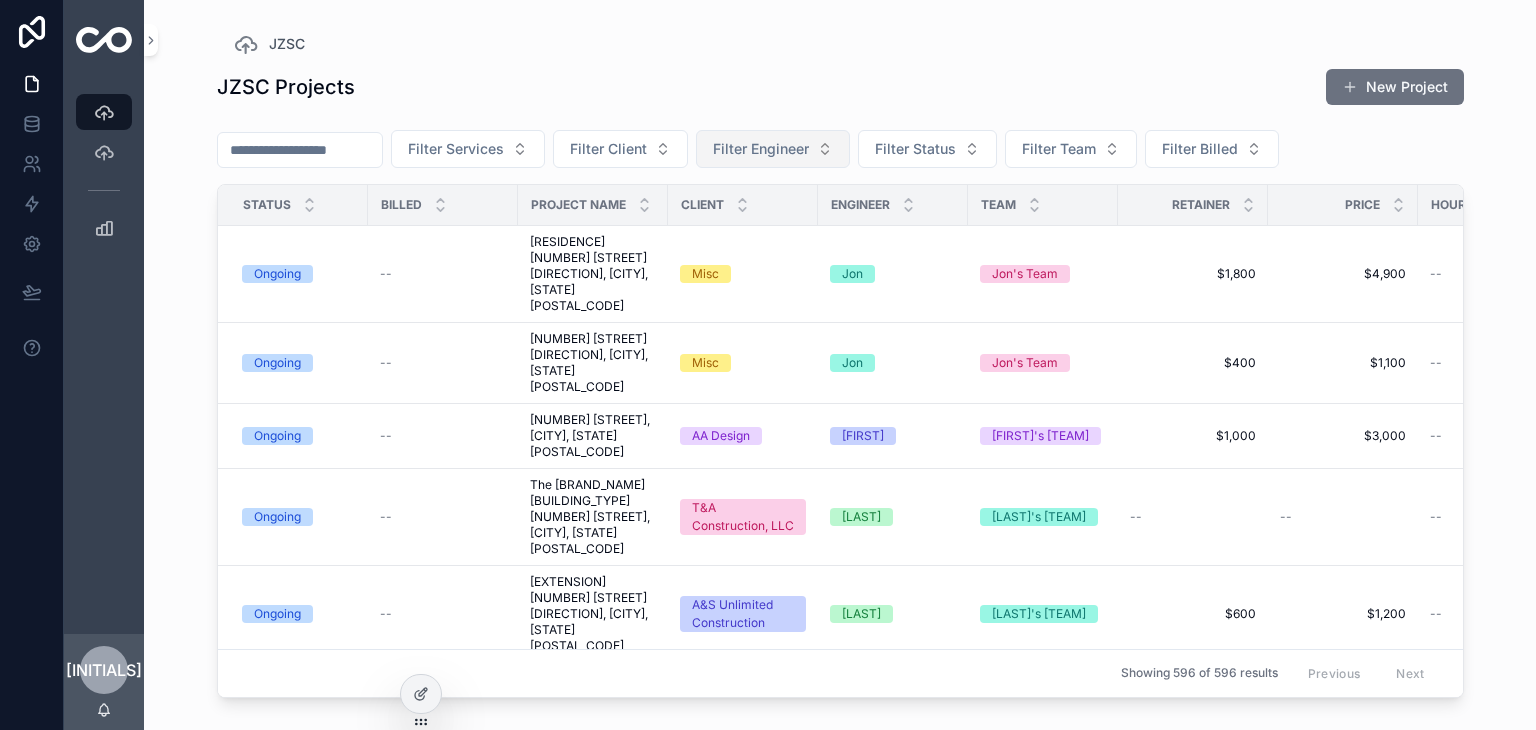 click on "Filter Engineer" at bounding box center (773, 149) 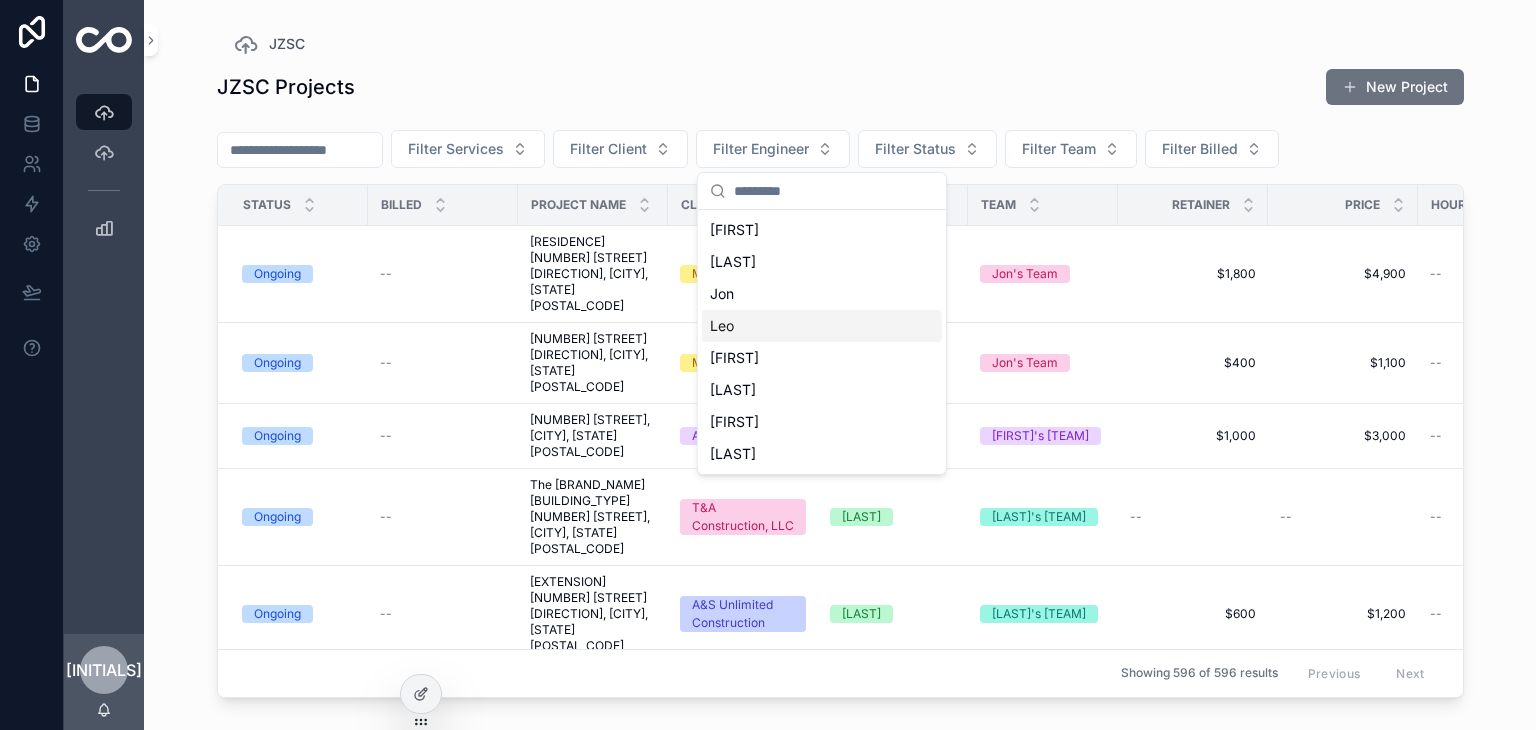 click on "Leo" at bounding box center [822, 326] 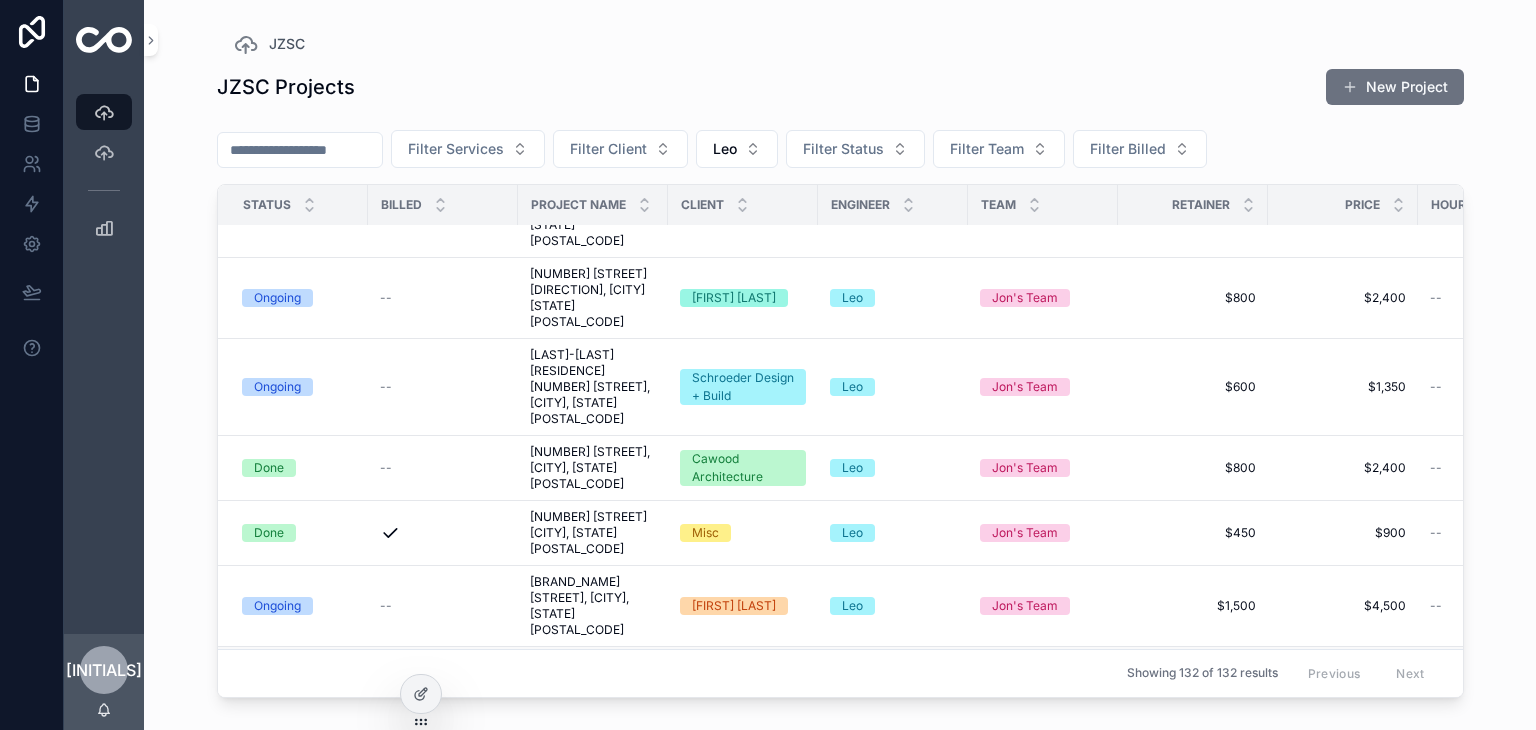 scroll, scrollTop: 0, scrollLeft: 0, axis: both 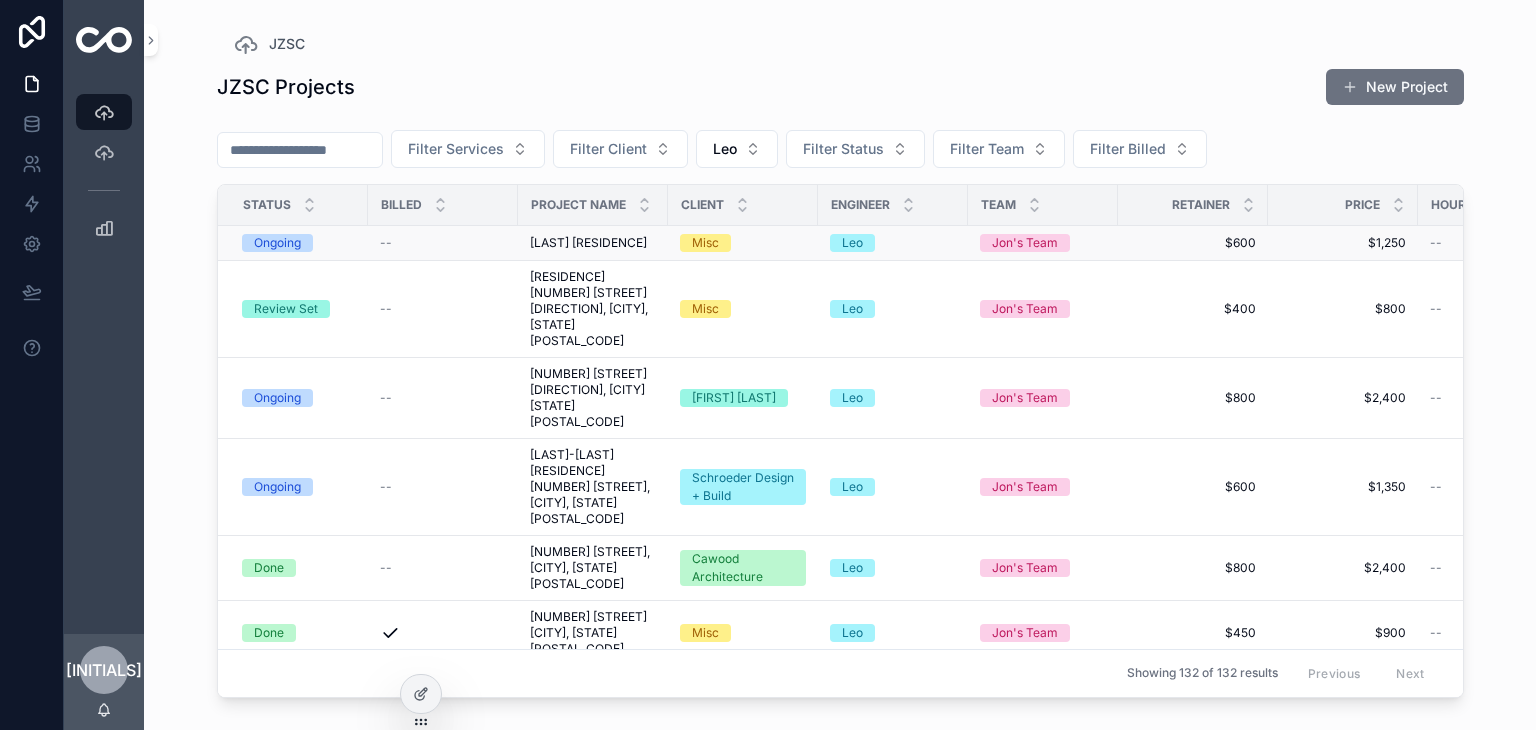 click on "Ongoing" at bounding box center (277, 243) 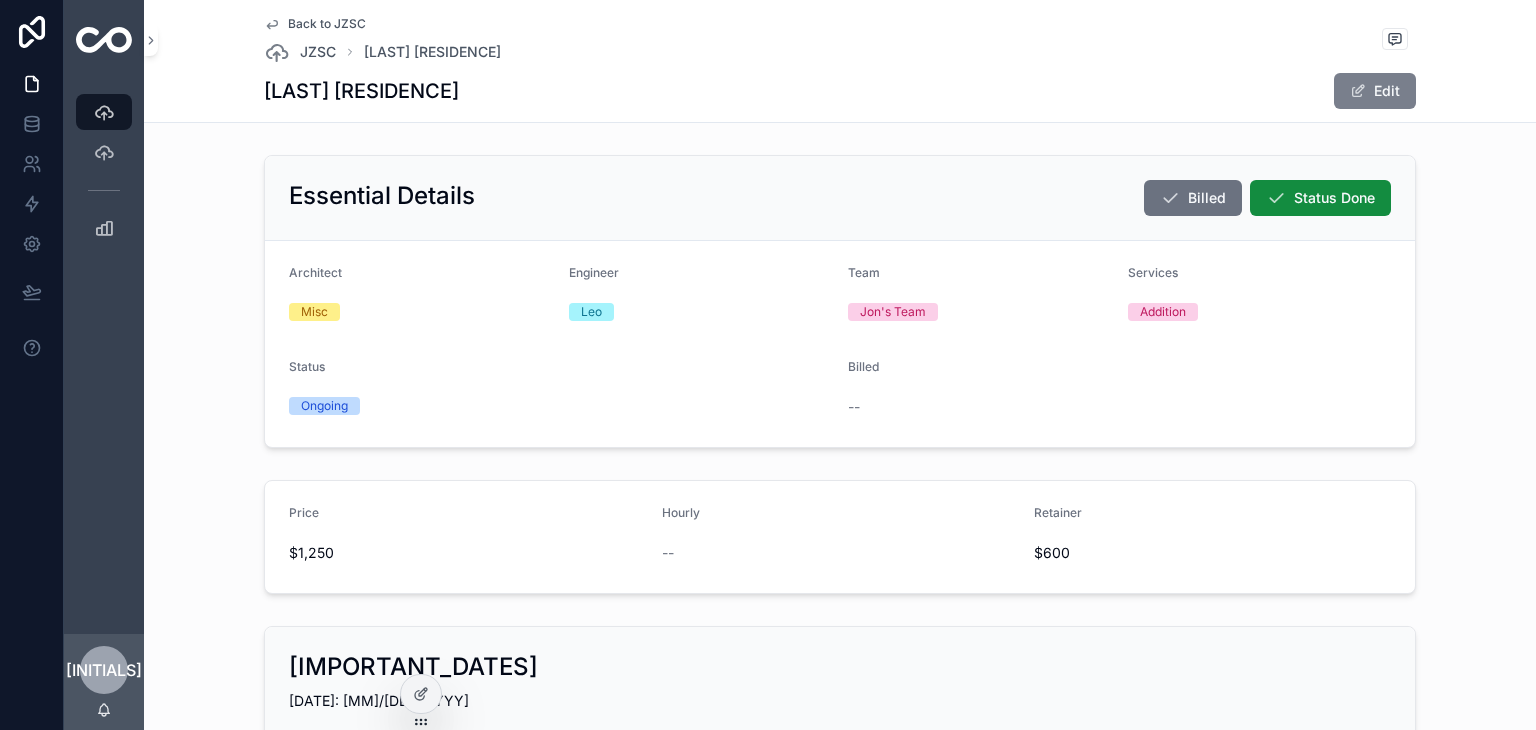 click on "Edit" at bounding box center (1375, 91) 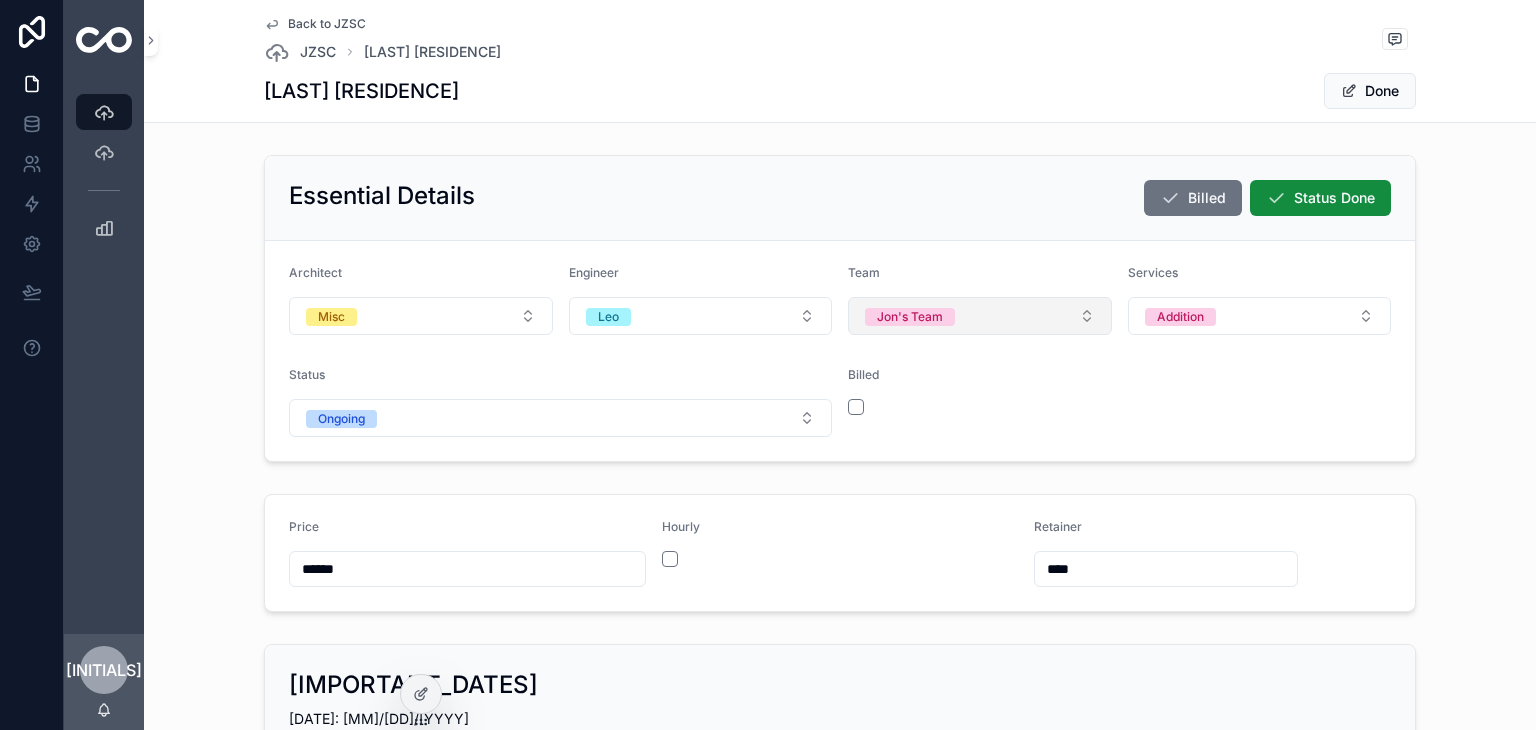 click on "Jon's Team" at bounding box center (980, 316) 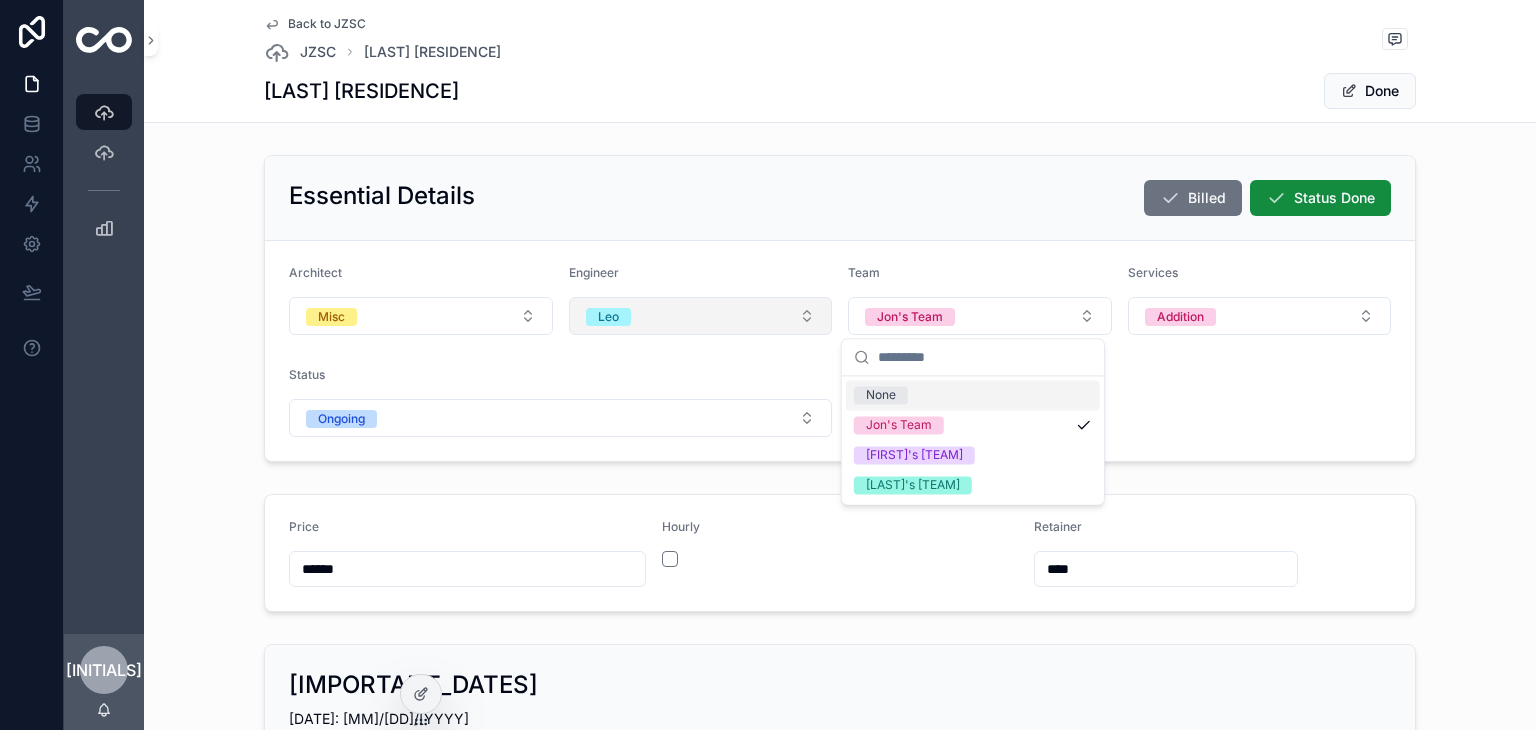 click on "Leo" at bounding box center (701, 316) 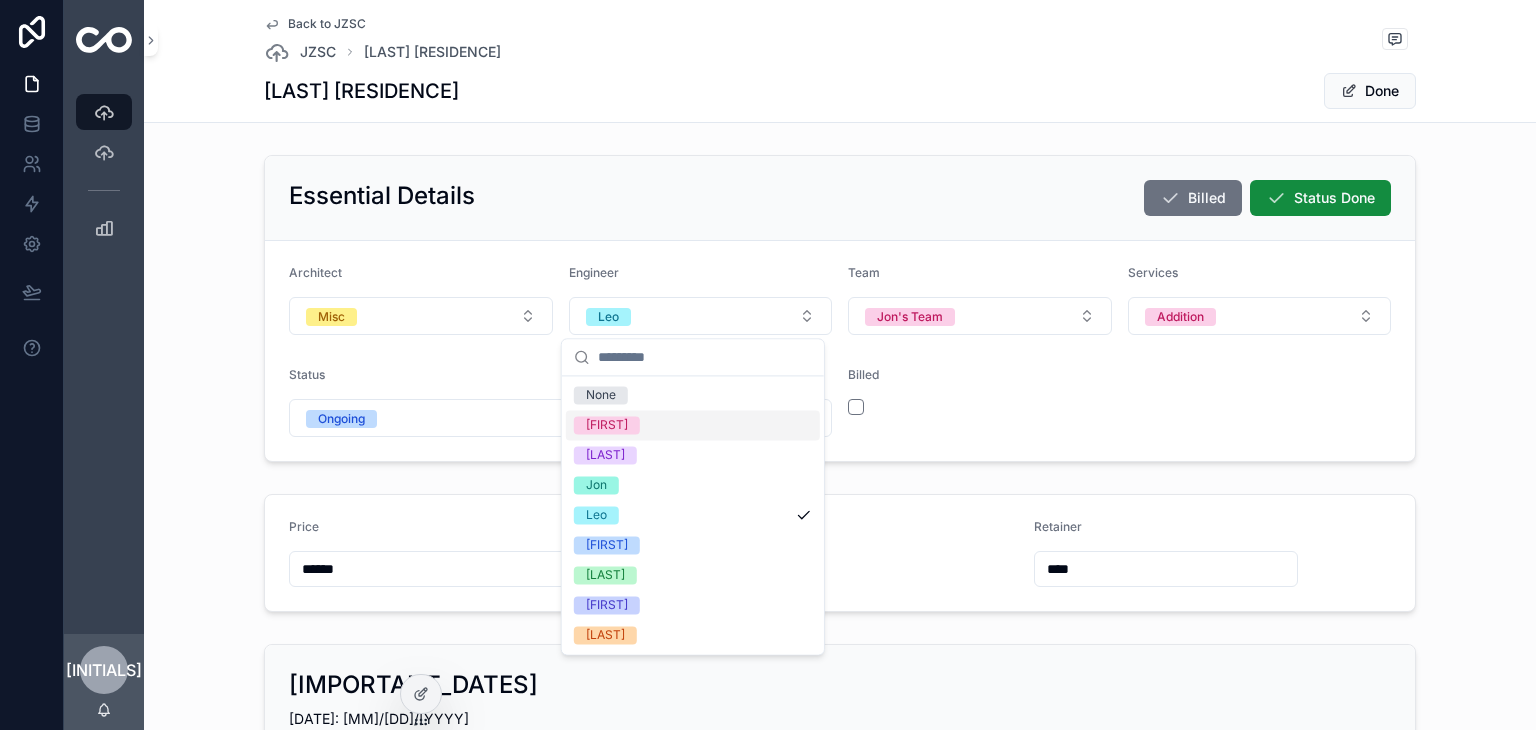 click on "[FIRST]" at bounding box center [693, 425] 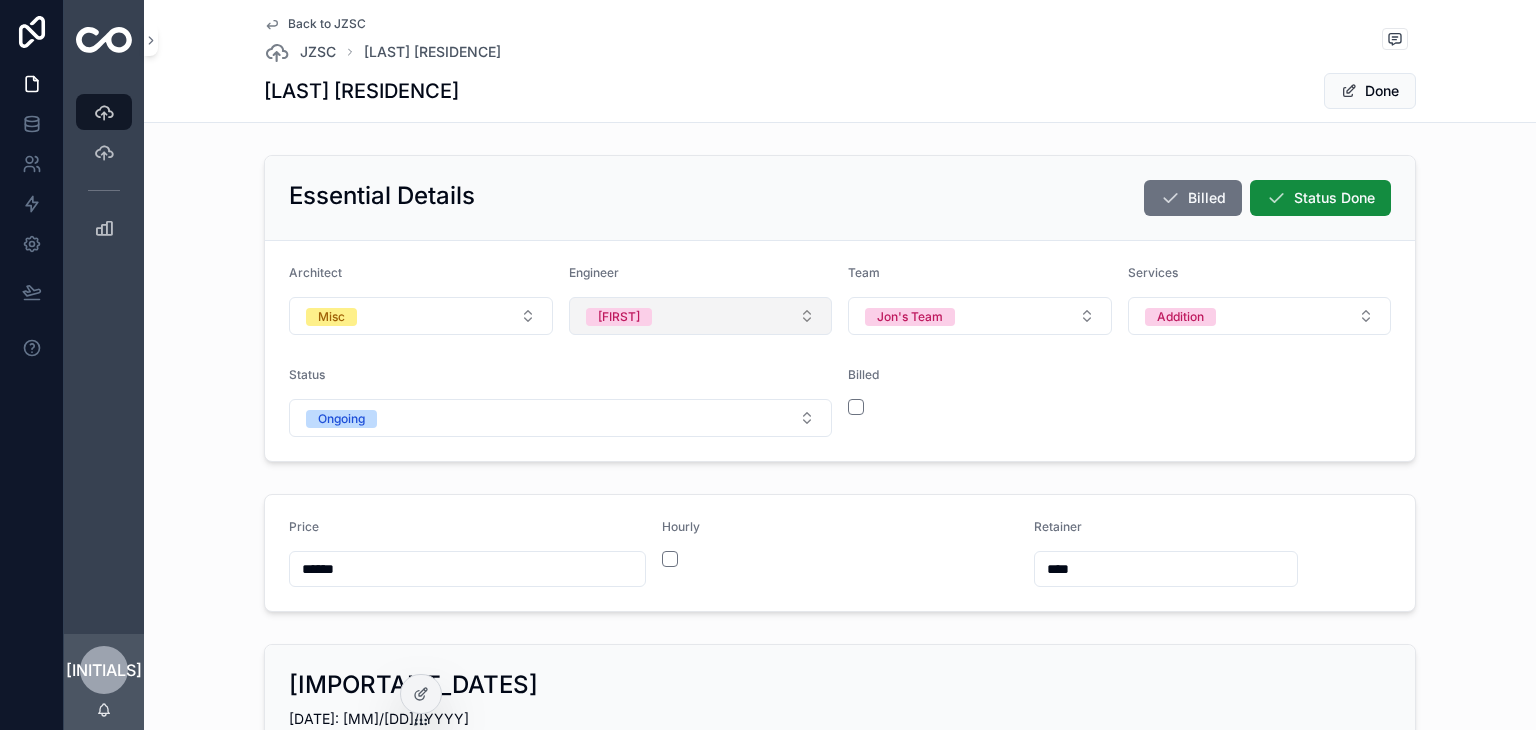 click on "[FIRST]" at bounding box center (701, 316) 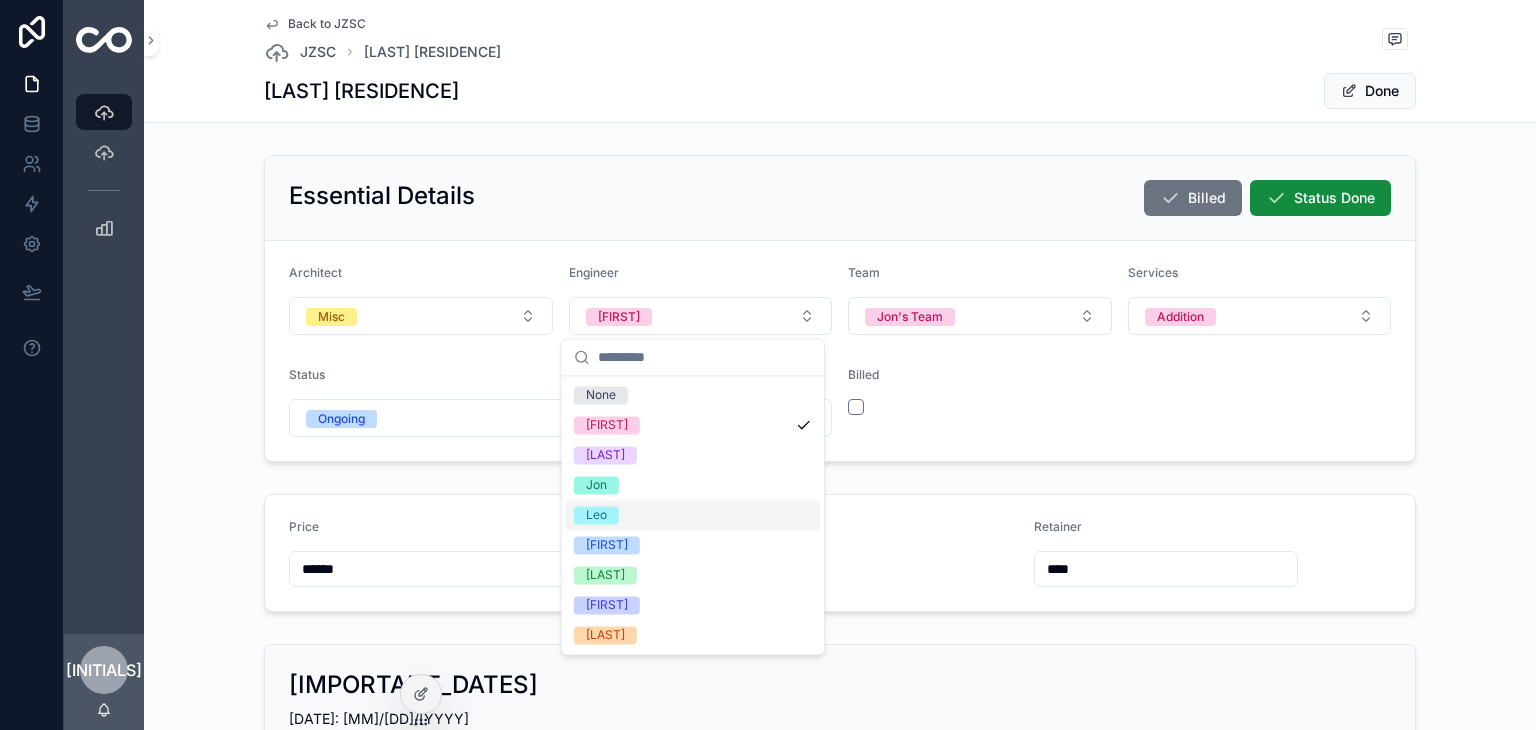 click on "Leo" at bounding box center [596, 515] 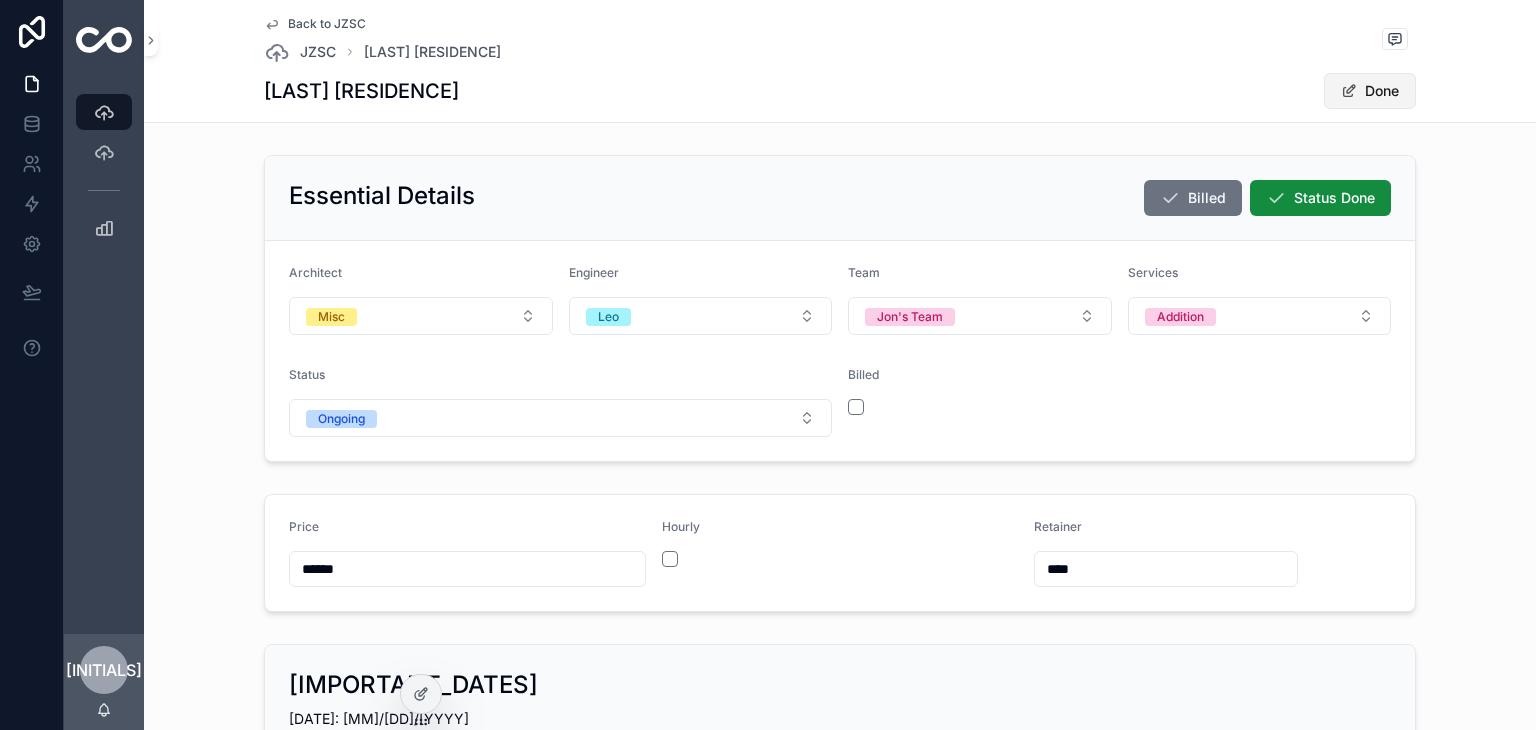 click on "Done" at bounding box center [1370, 91] 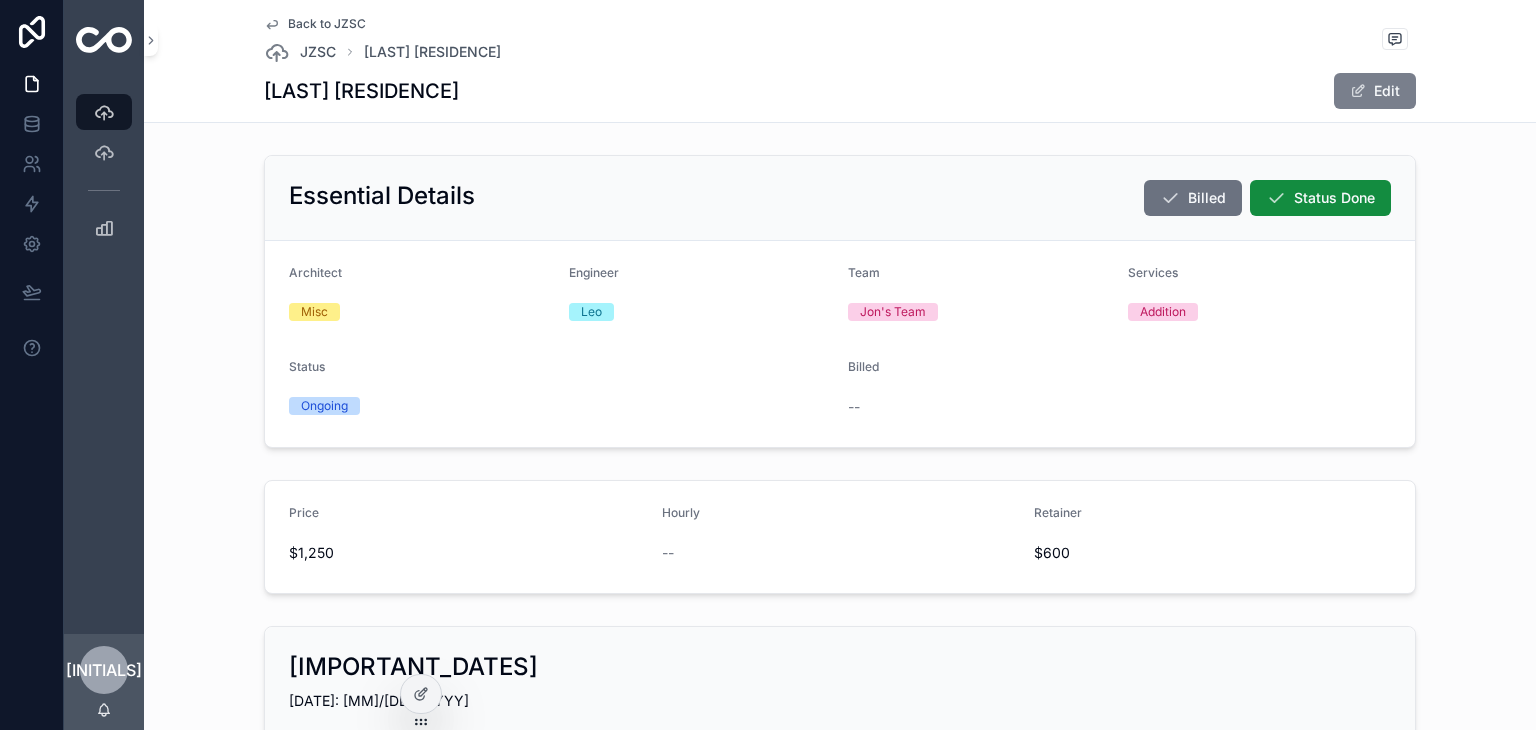 click on "Edit" at bounding box center [1375, 91] 